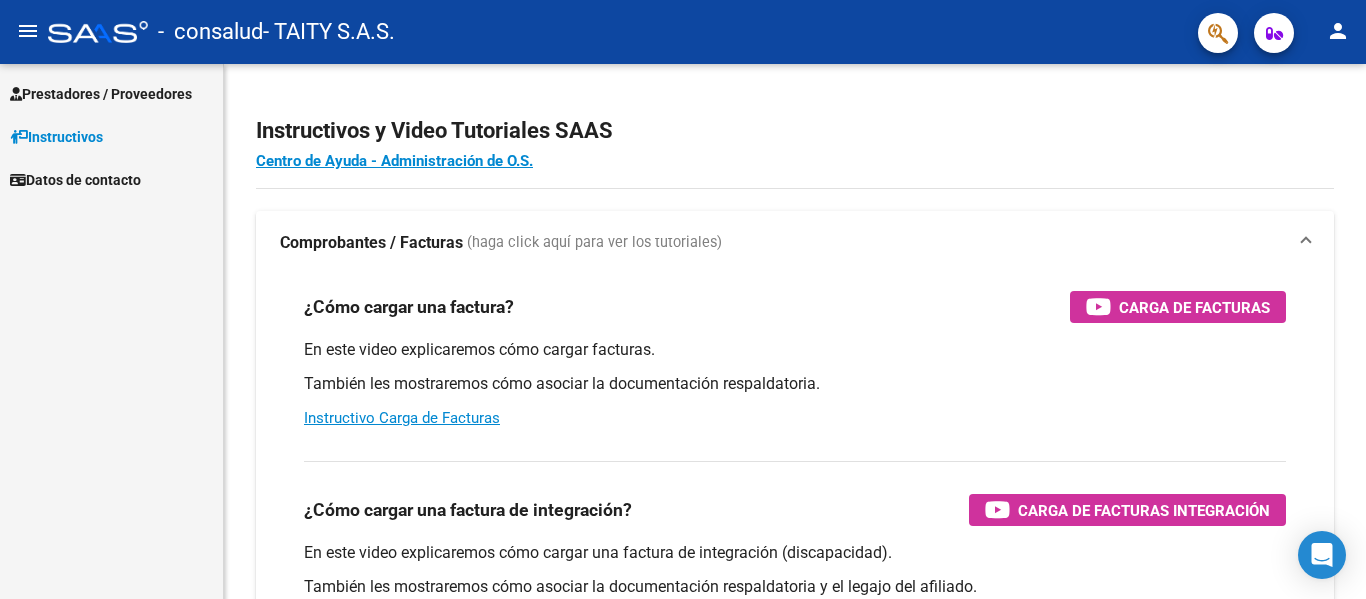 scroll, scrollTop: 0, scrollLeft: 0, axis: both 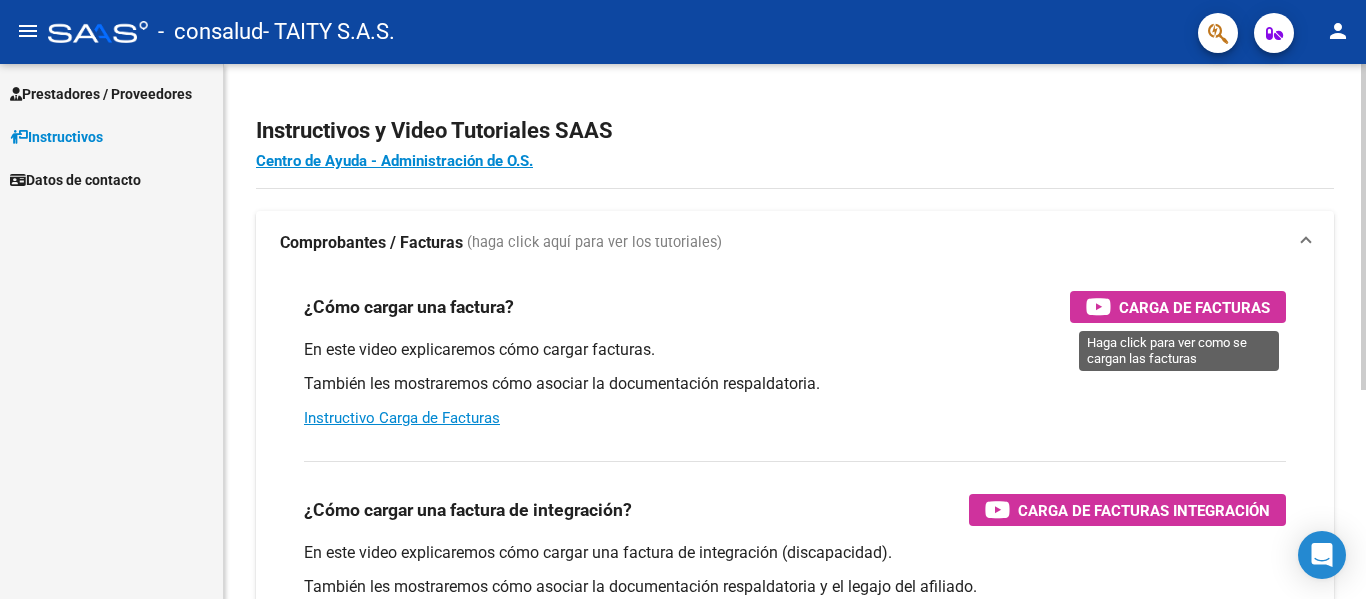click on "Carga de Facturas" at bounding box center (1194, 307) 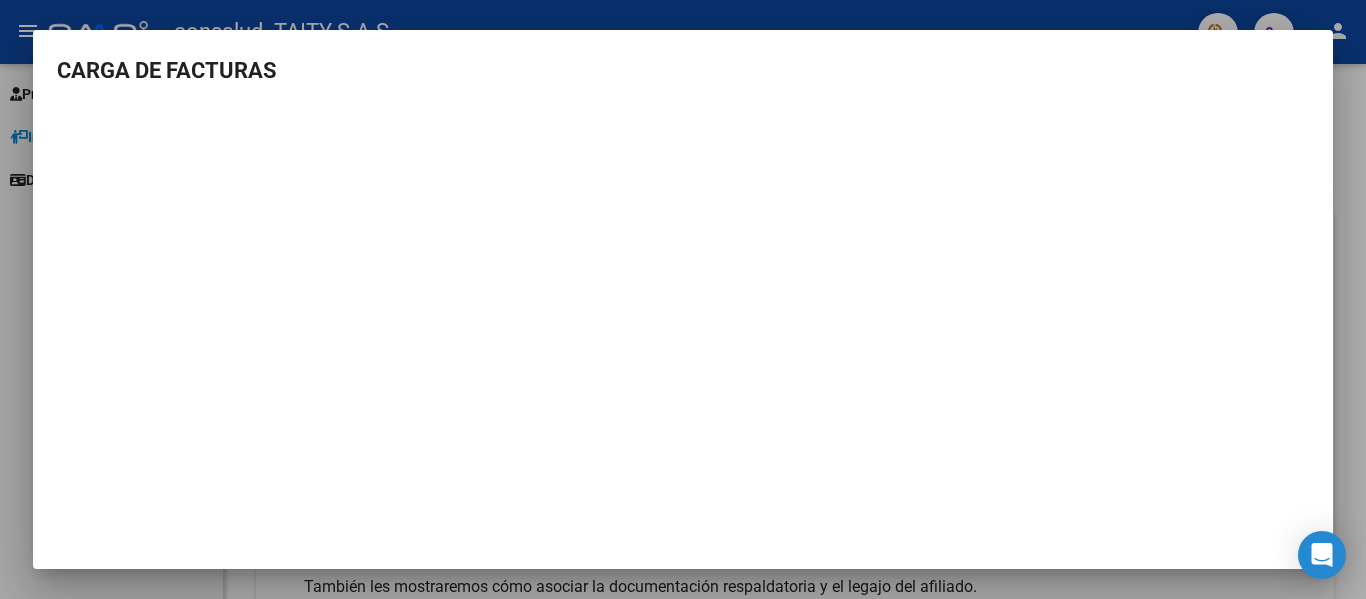 click at bounding box center (683, 299) 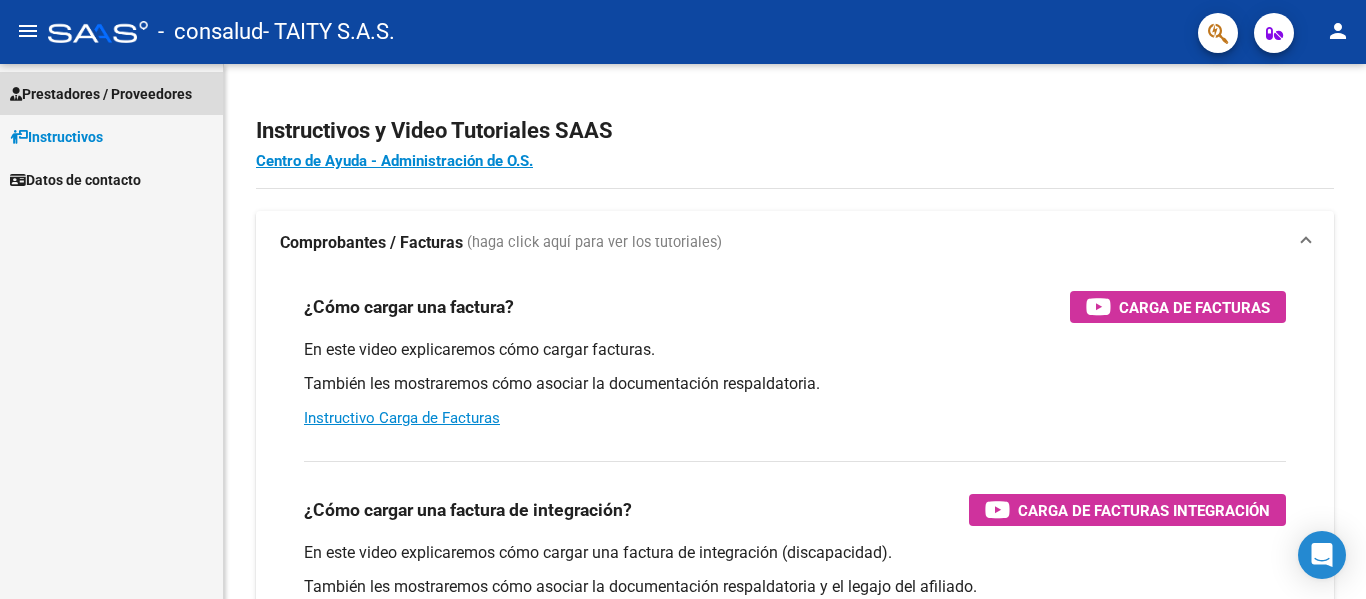 click on "Prestadores / Proveedores" at bounding box center (101, 94) 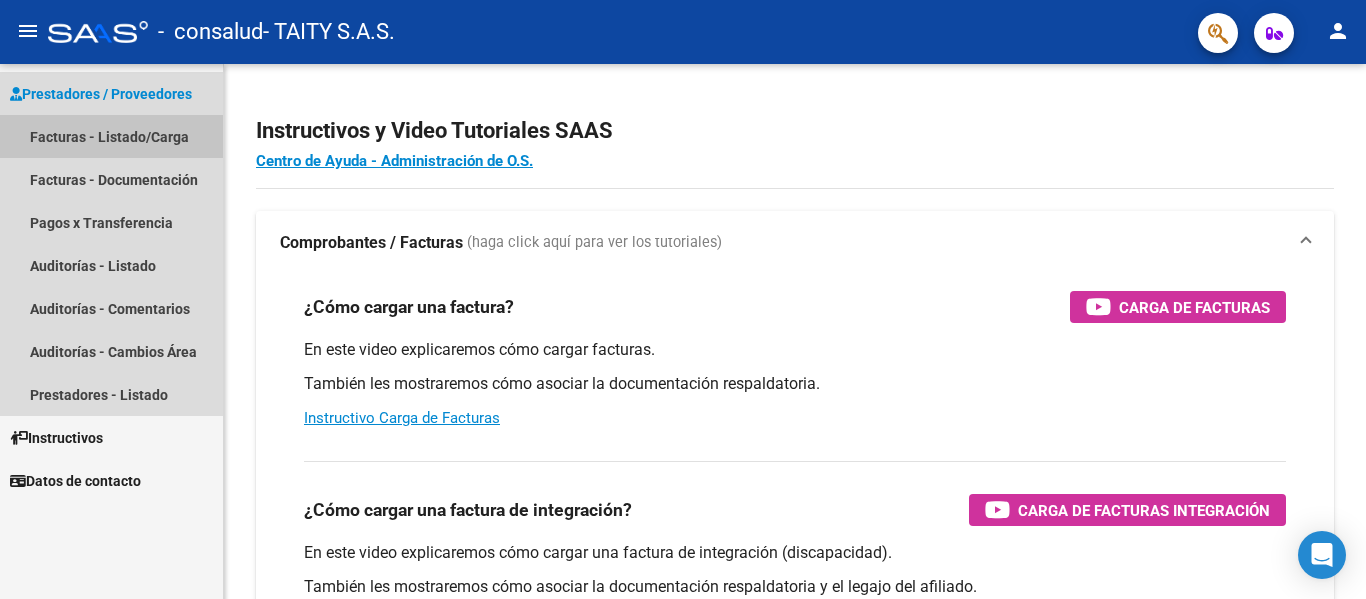 click on "Facturas - Listado/Carga" at bounding box center (111, 136) 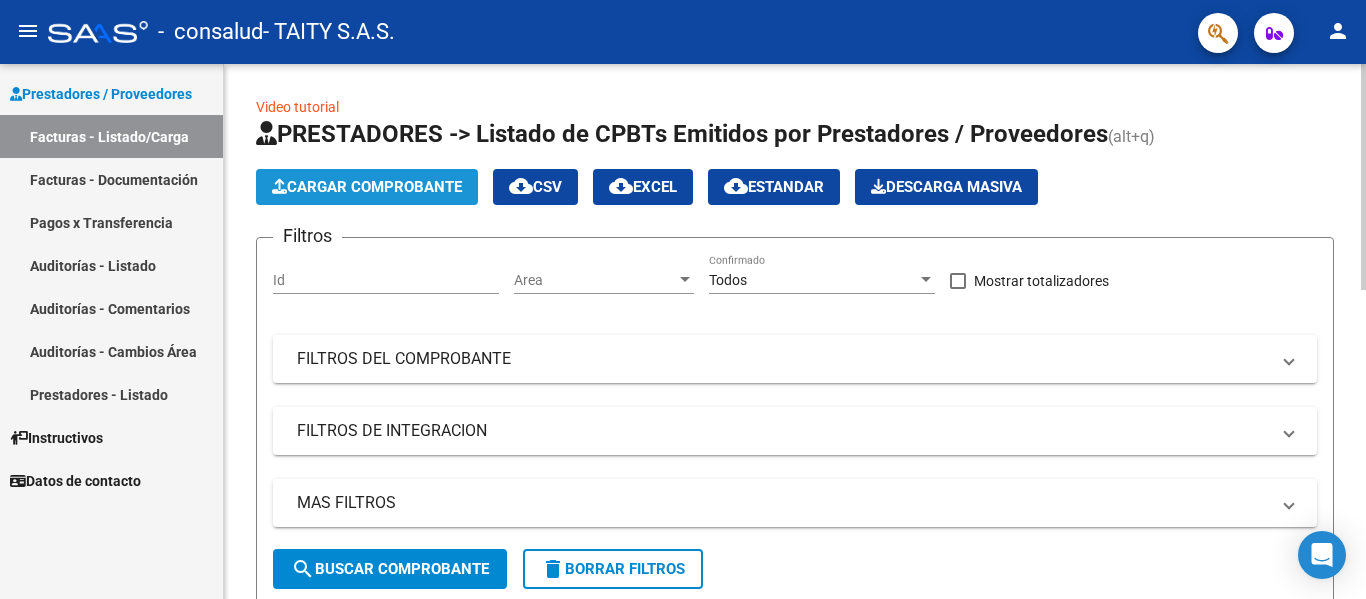 click on "Cargar Comprobante" 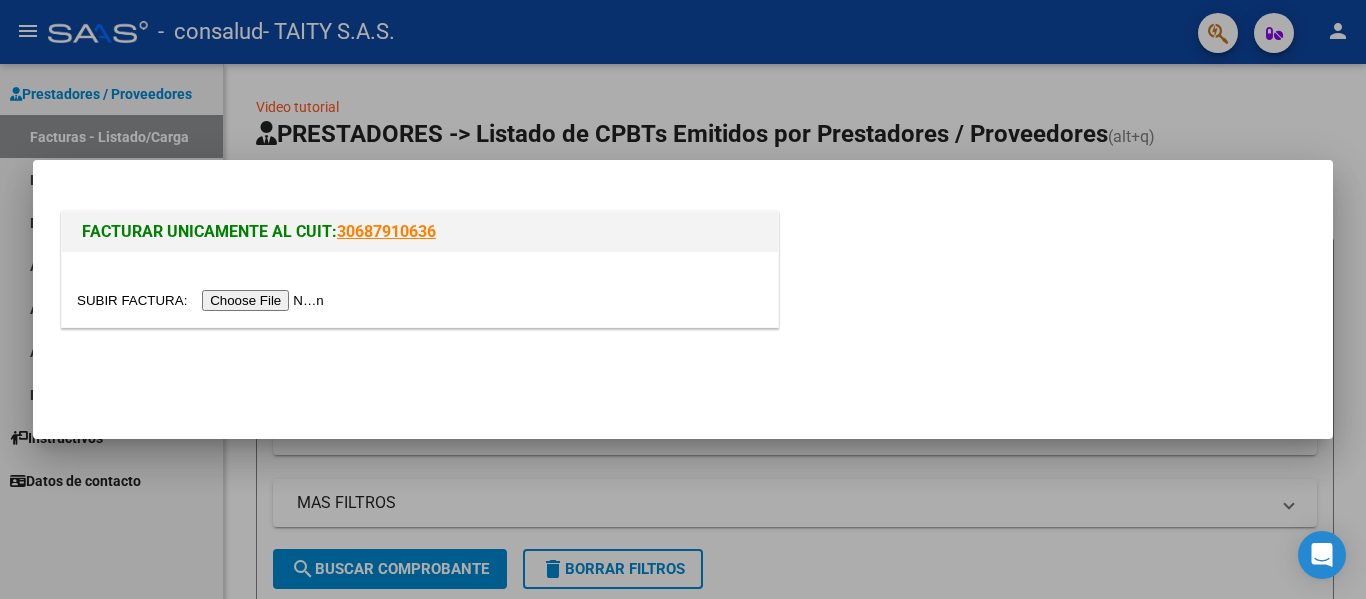 click at bounding box center [203, 300] 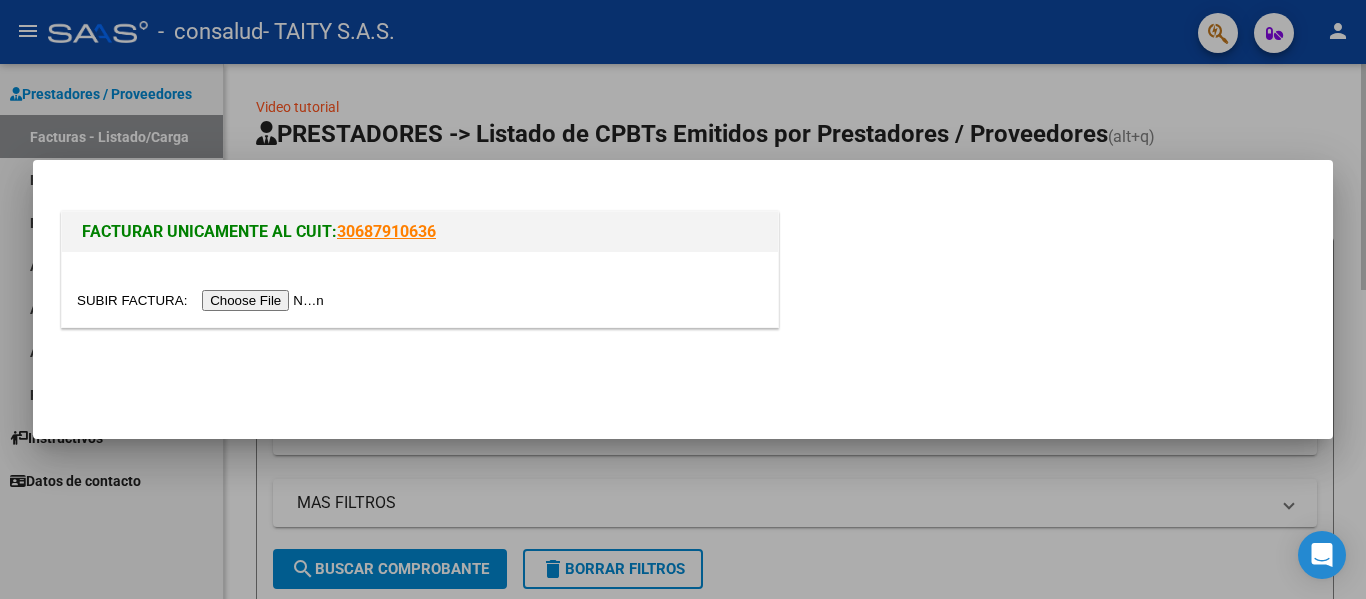 drag, startPoint x: 1305, startPoint y: 137, endPoint x: 1300, endPoint y: 117, distance: 20.615528 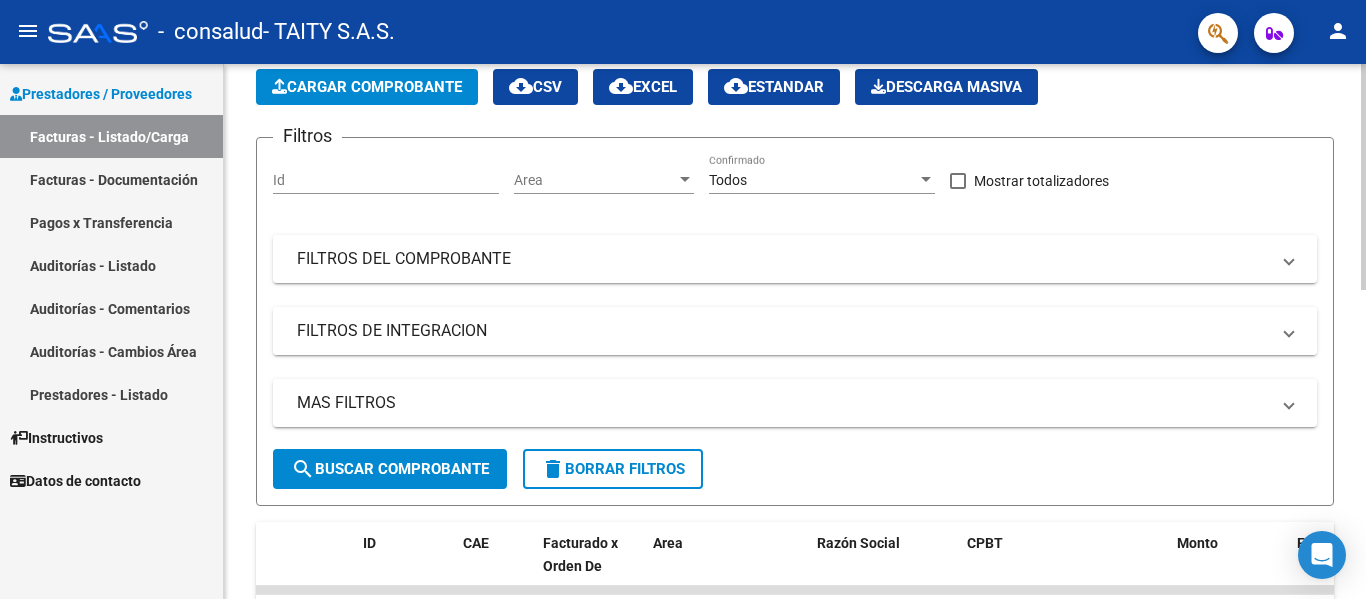 scroll, scrollTop: 0, scrollLeft: 0, axis: both 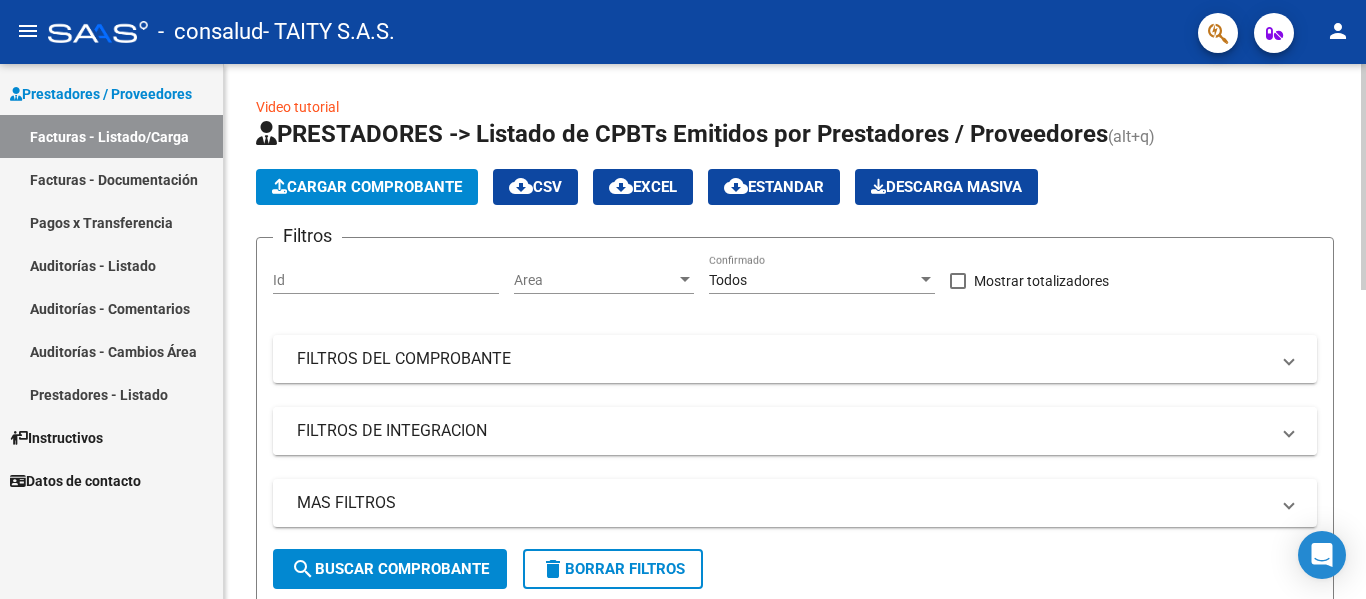 click on "FILTROS DE INTEGRACION" at bounding box center (783, 431) 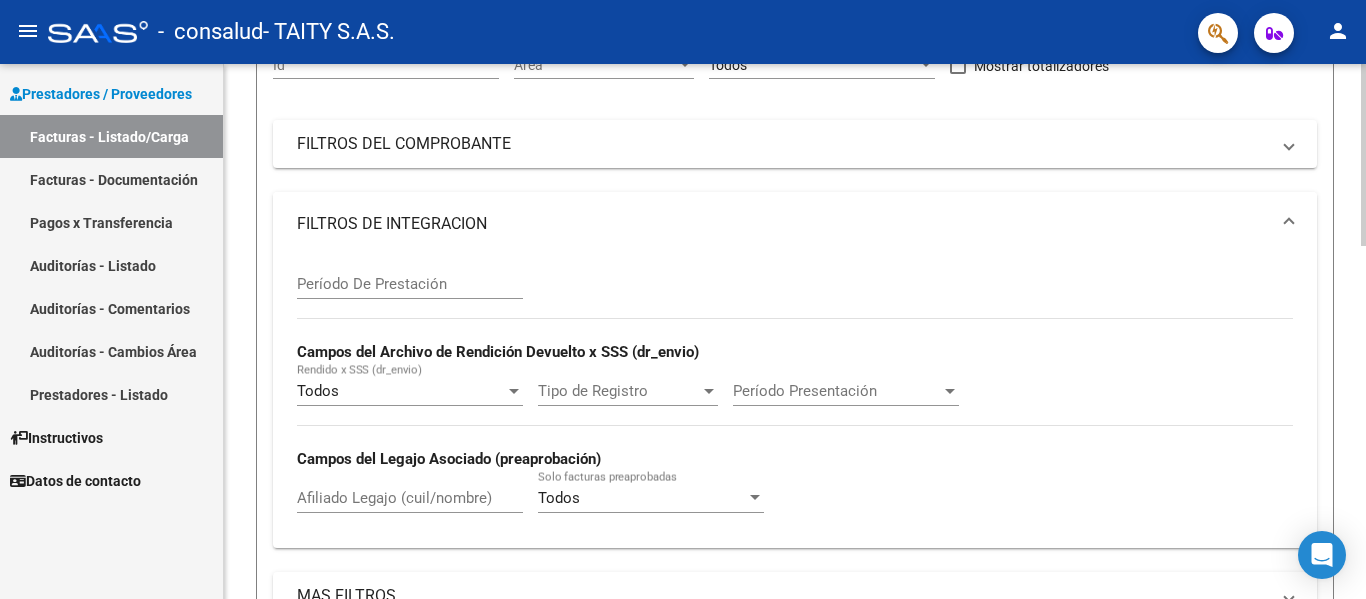 scroll, scrollTop: 100, scrollLeft: 0, axis: vertical 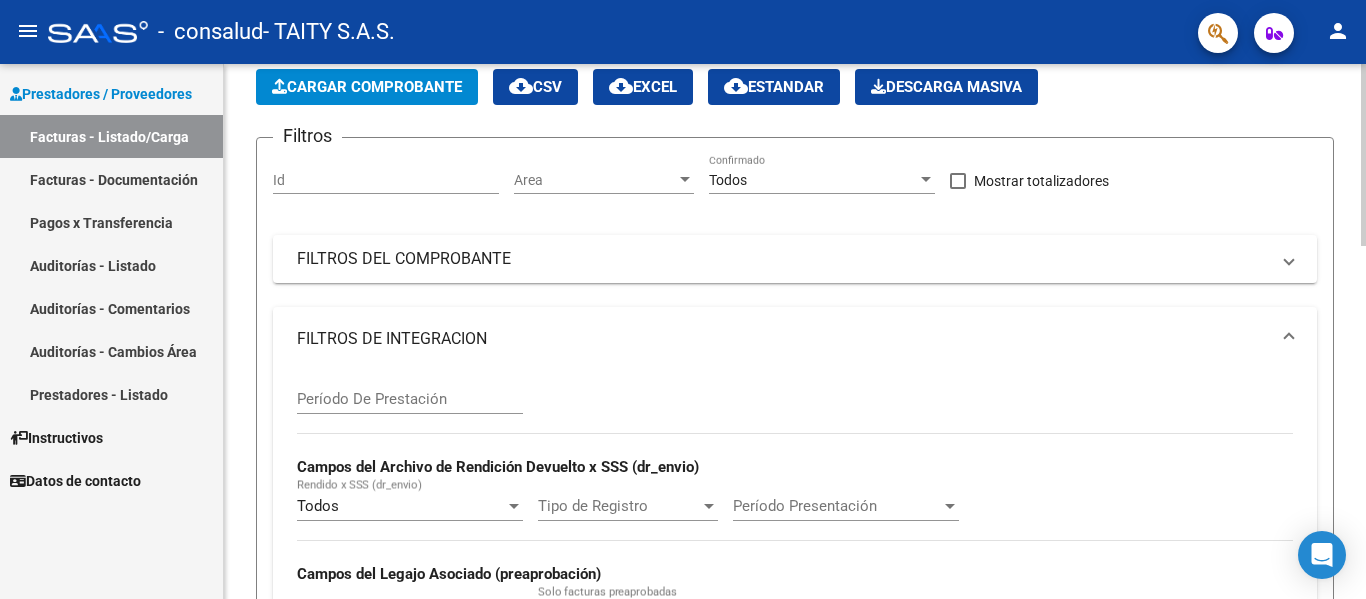 click on "PRESTADORES -> Listado de CPBTs Emitidos por Prestadores / Proveedores (alt+q)   Cargar Comprobante
cloud_download  CSV  cloud_download  EXCEL  cloud_download  Estandar   Descarga Masiva
Filtros Id Area Area Todos Confirmado   Mostrar totalizadores   FILTROS DEL COMPROBANTE  Comprobante Tipo Comprobante Tipo Start date – End date Fec. Comprobante Desde / Hasta Días Emisión Desde(cant. días) Días Emisión Hasta(cant. días) CUIT / Razón Social Pto. Venta Nro. Comprobante Código SSS CAE Válido CAE Válido Todos Cargado Módulo Hosp. Todos Tiene facturacion Apócrifa Hospital Refes  FILTROS DE INTEGRACION  Período De Prestación Campos del Archivo de Rendición Devuelto x SSS (dr_envio) Todos Rendido x SSS (dr_envio) Tipo de Registro Tipo de Registro Período Presentación Período Presentación Campos del Legajo Asociado (preaprobación) Afiliado Legajo (cuil/nombre) Todos Solo facturas preaprobadas  MAS FILTROS  Todos Con Doc. Respaldatoria Todos Con Trazabilidad Todos Asociado a Expediente Sur" 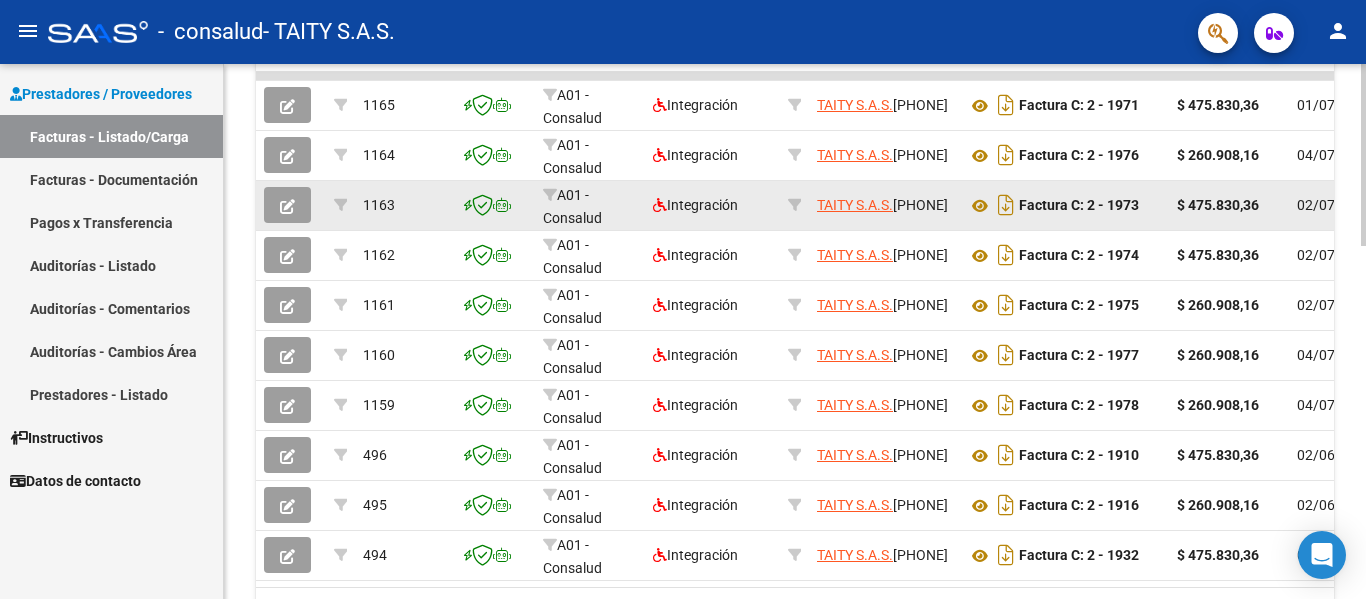 scroll, scrollTop: 1041, scrollLeft: 0, axis: vertical 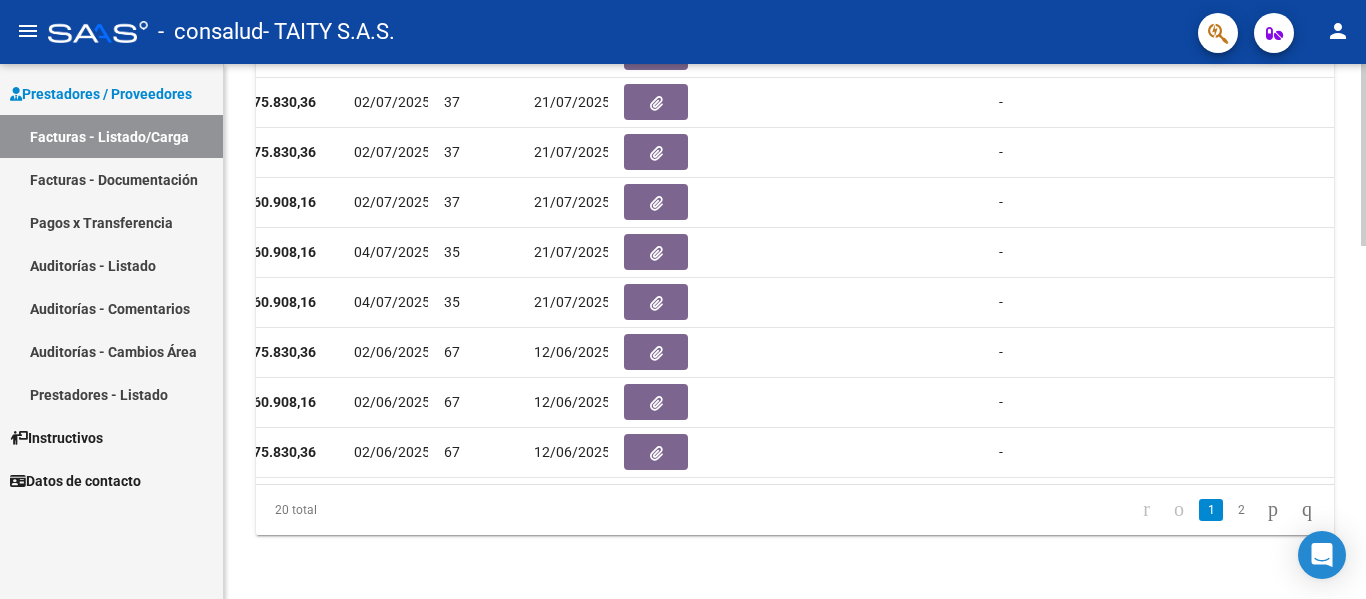 drag, startPoint x: 1182, startPoint y: 496, endPoint x: 1035, endPoint y: 514, distance: 148.09795 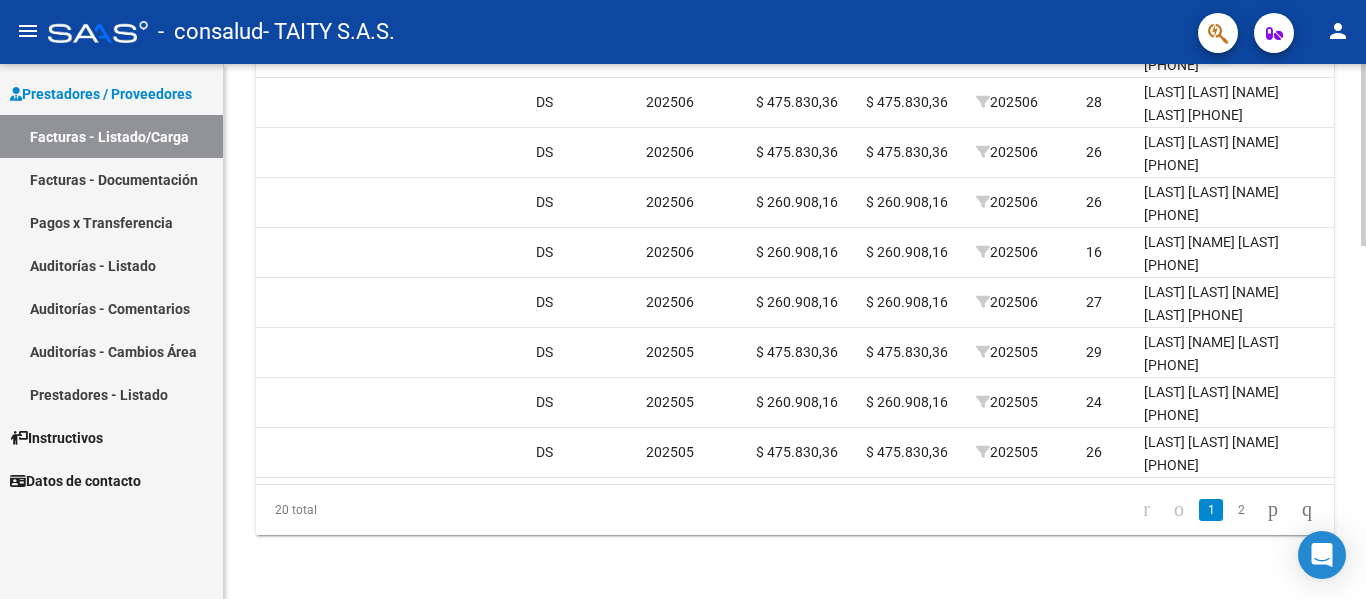 scroll, scrollTop: 0, scrollLeft: 943, axis: horizontal 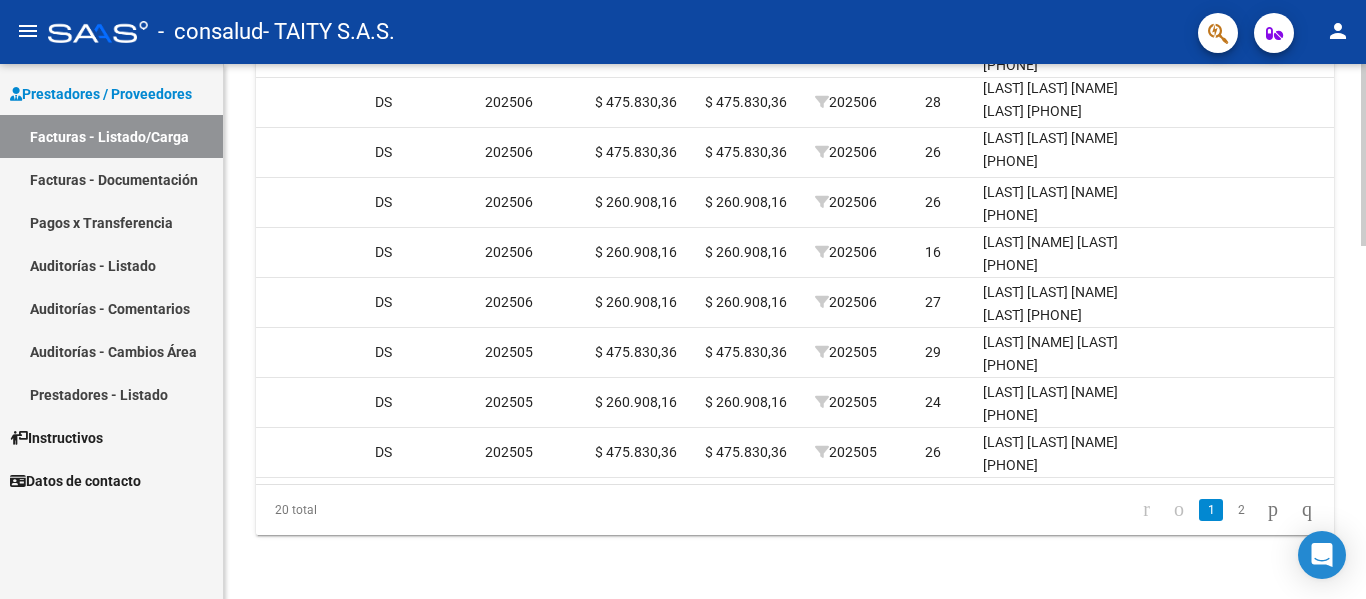 click on "Video tutorial   PRESTADORES -> Listado de CPBTs Emitidos por Prestadores / Proveedores (alt+q)   Cargar Comprobante
cloud_download  CSV  cloud_download  EXCEL  cloud_download  Estandar   Descarga Masiva
Filtros Id Area Area Todos Confirmado   Mostrar totalizadores   FILTROS DEL COMPROBANTE  Comprobante Tipo Comprobante Tipo Start date – End date Fec. Comprobante Desde / Hasta Días Emisión Desde(cant. días) Días Emisión Hasta(cant. días) CUIT / Razón Social Pto. Venta Nro. Comprobante Código SSS CAE Válido CAE Válido Todos Cargado Módulo Hosp. Todos Tiene facturacion Apócrifa Hospital Refes  FILTROS DE INTEGRACION  Período De Prestación Campos del Archivo de Rendición Devuelto x SSS (dr_envio) Todos Rendido x SSS (dr_envio) Tipo de Registro Tipo de Registro Período Presentación Período Presentación Campos del Legajo Asociado (preaprobación) Afiliado Legajo (cuil/nombre) Todos Solo facturas preaprobadas  MAS FILTROS  Todos Con Doc. Respaldatoria Todos Con Trazabilidad Todos – –" 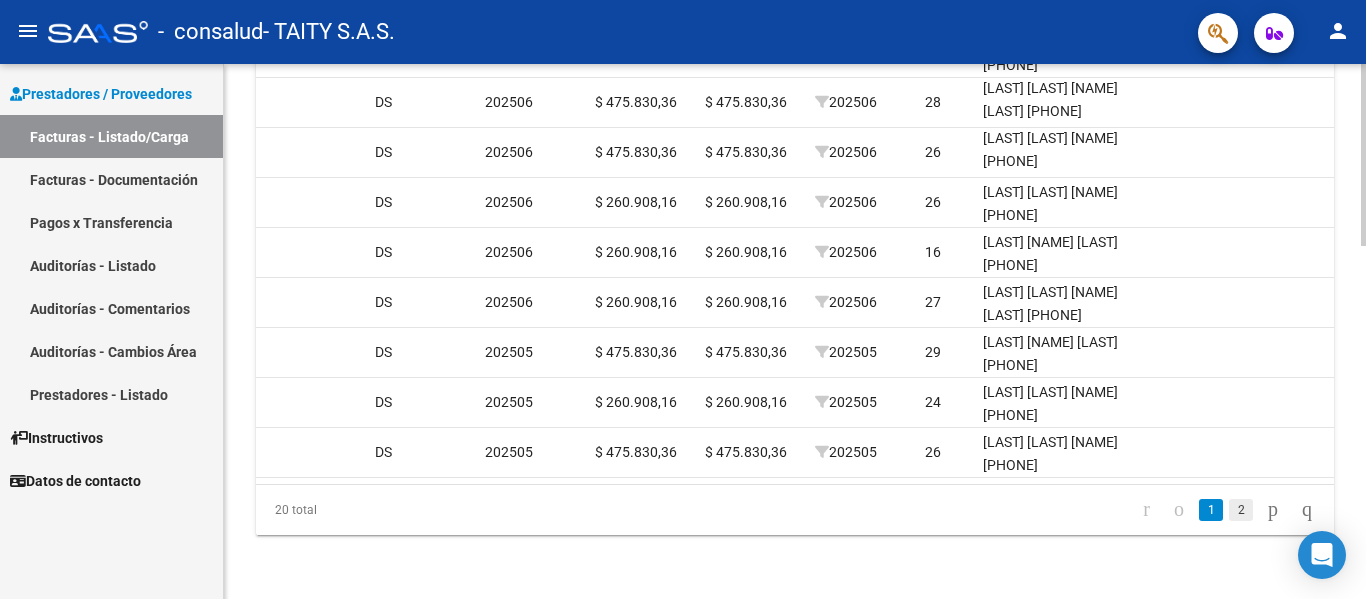 click on "2" 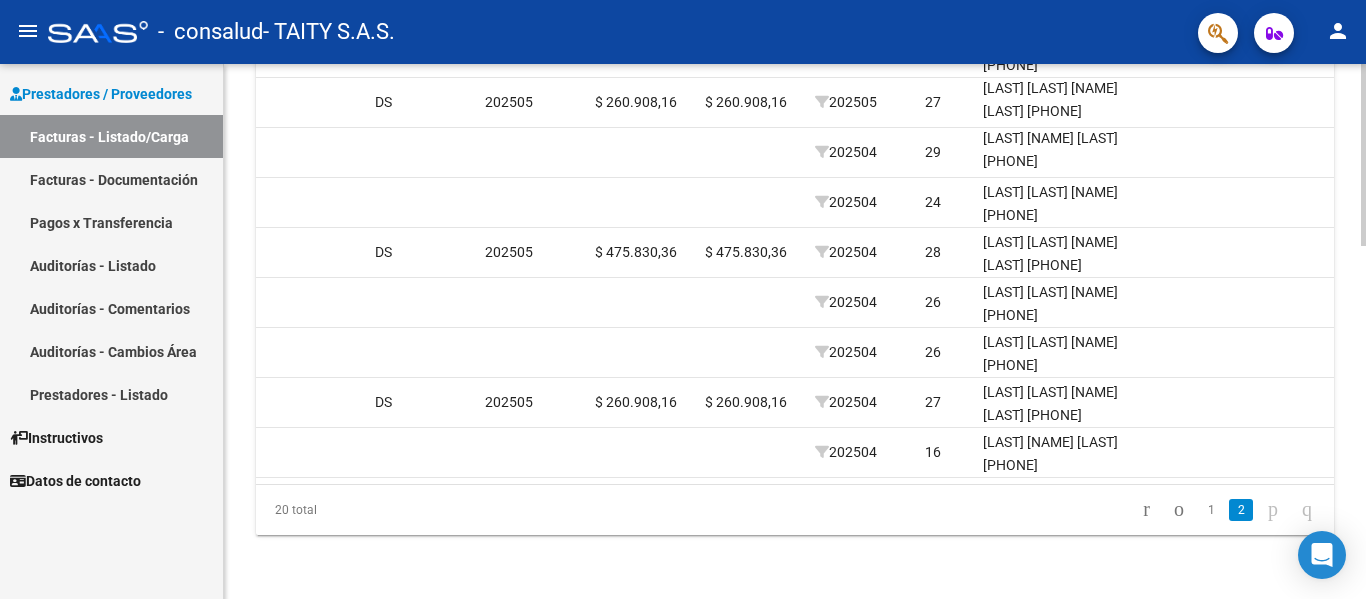 scroll, scrollTop: 4, scrollLeft: 0, axis: vertical 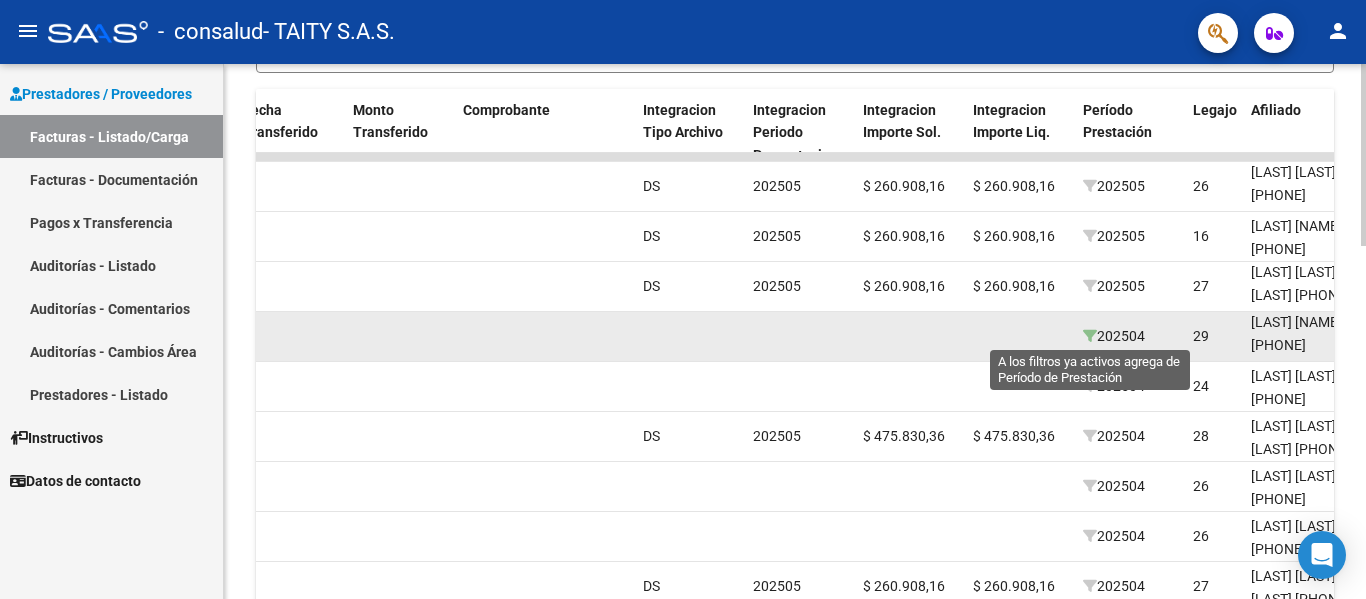 click 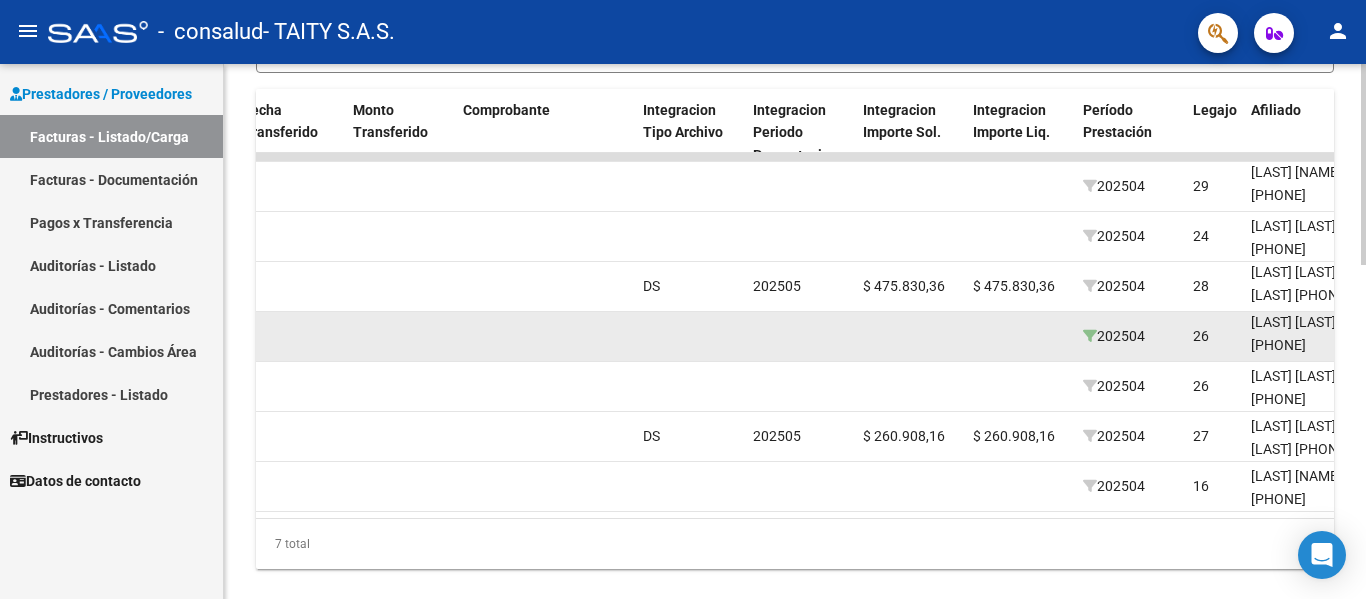 scroll, scrollTop: 26, scrollLeft: 0, axis: vertical 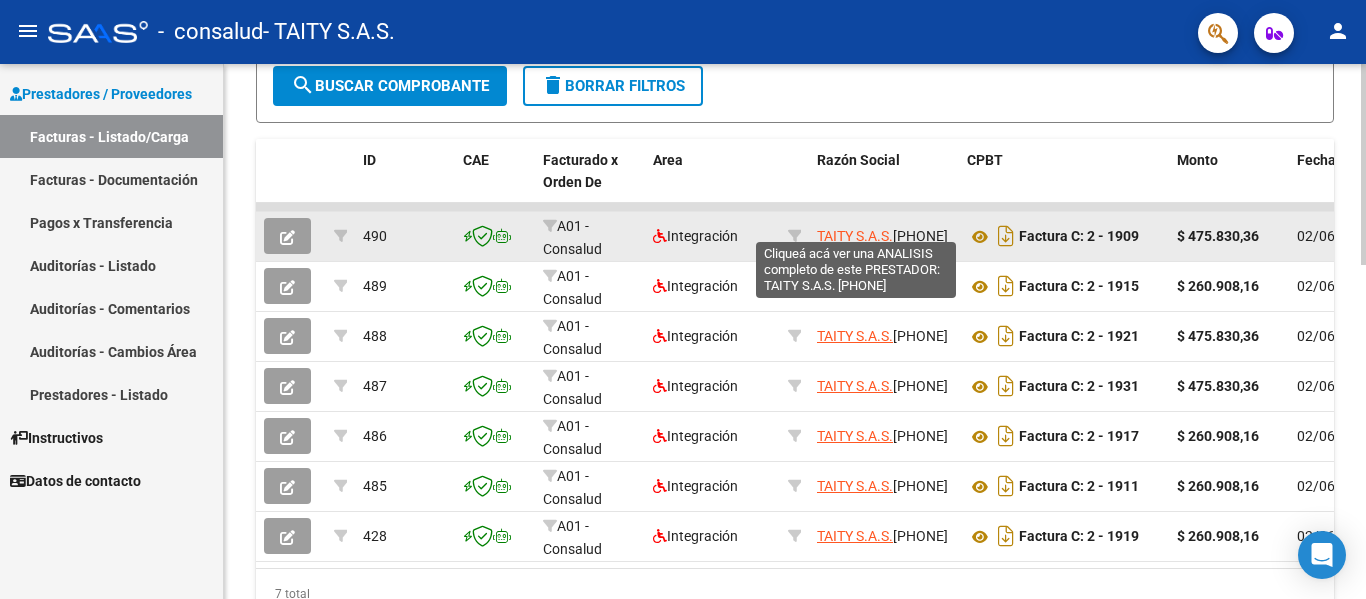 click on "TAITY S.A.S." 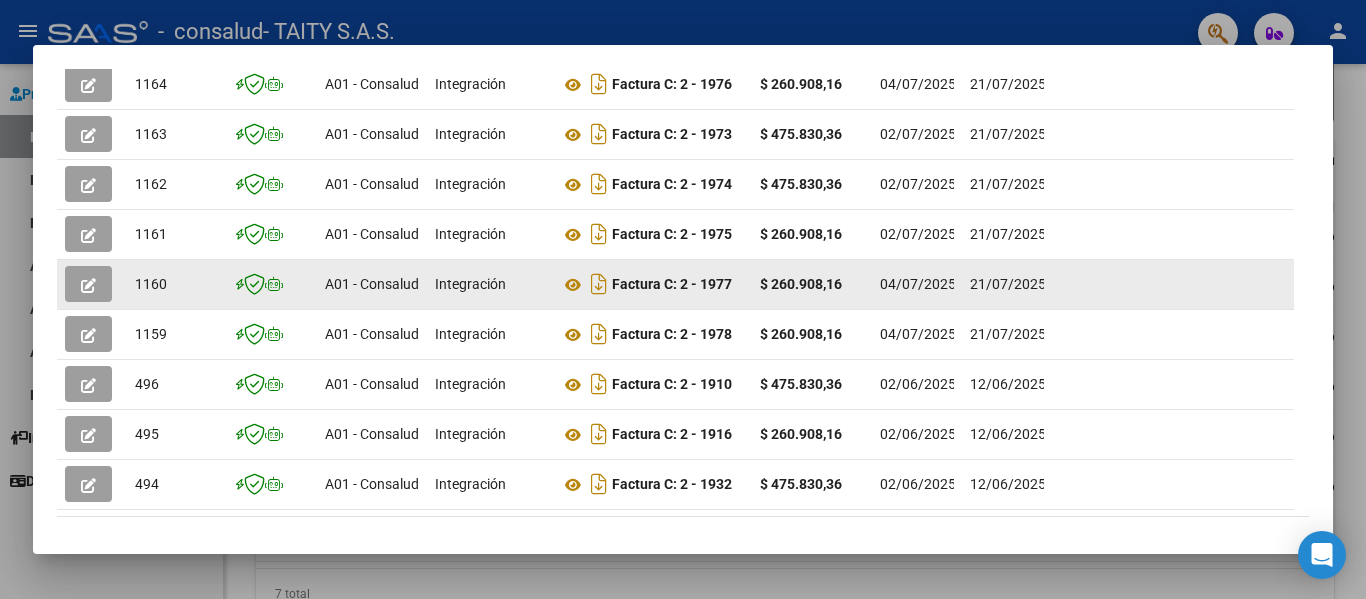 scroll, scrollTop: 708, scrollLeft: 0, axis: vertical 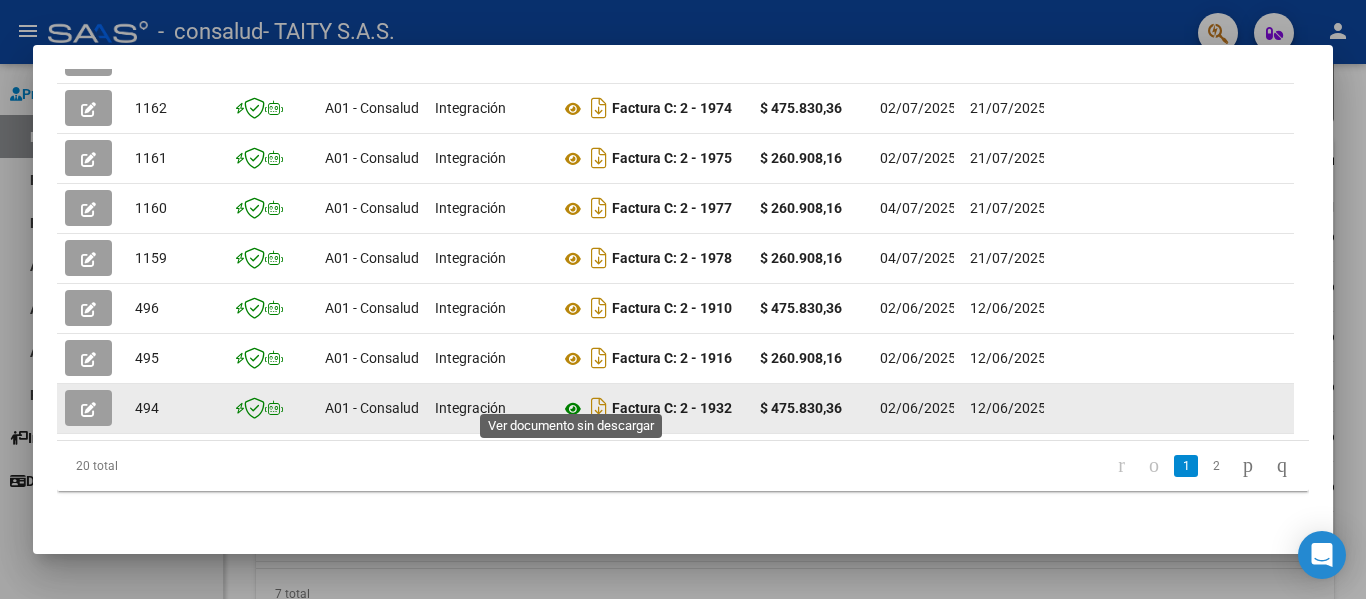 click 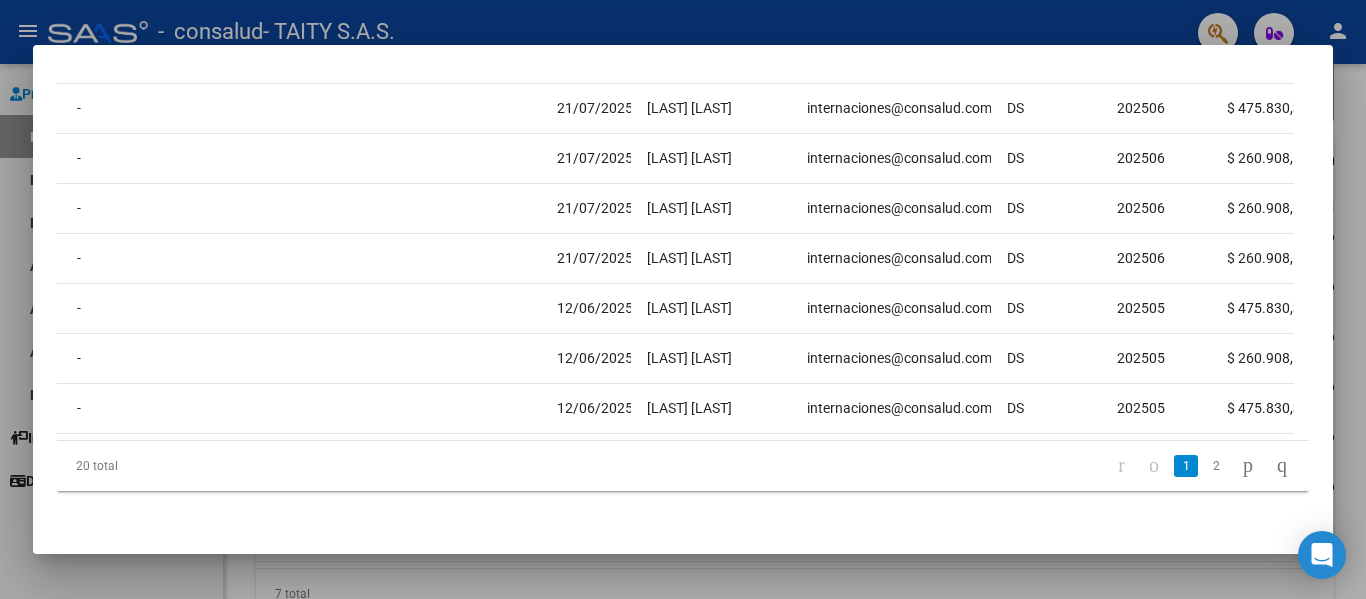 scroll, scrollTop: 0, scrollLeft: 2162, axis: horizontal 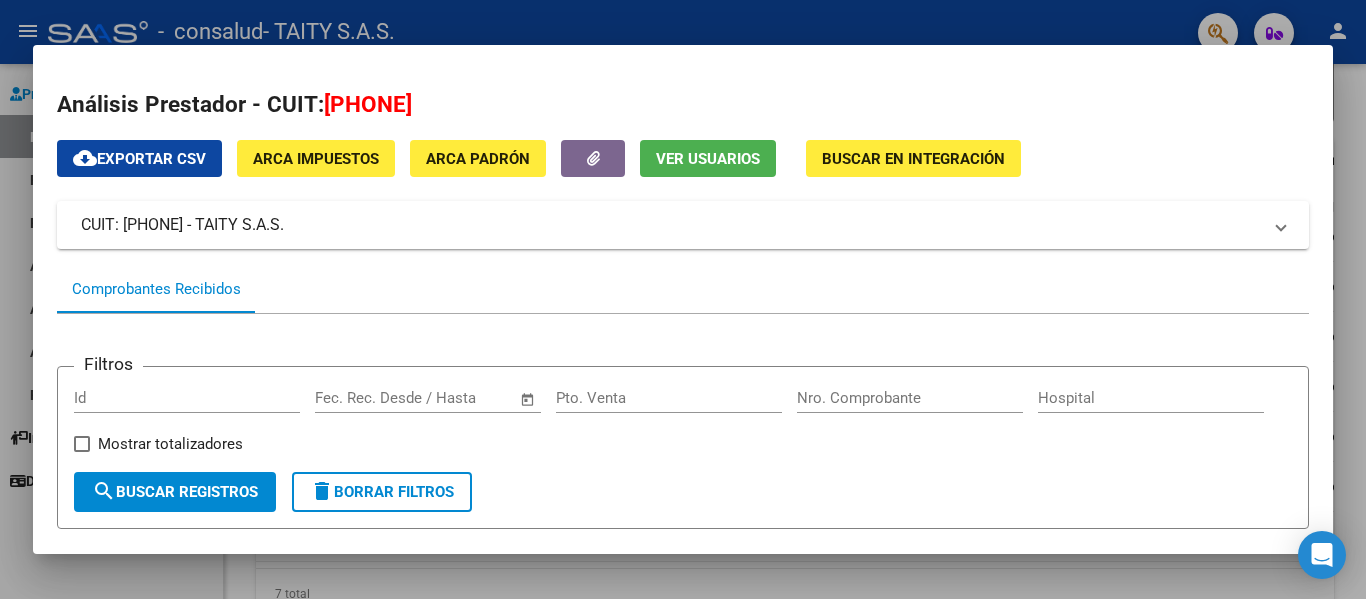 click on "Ver Usuarios" 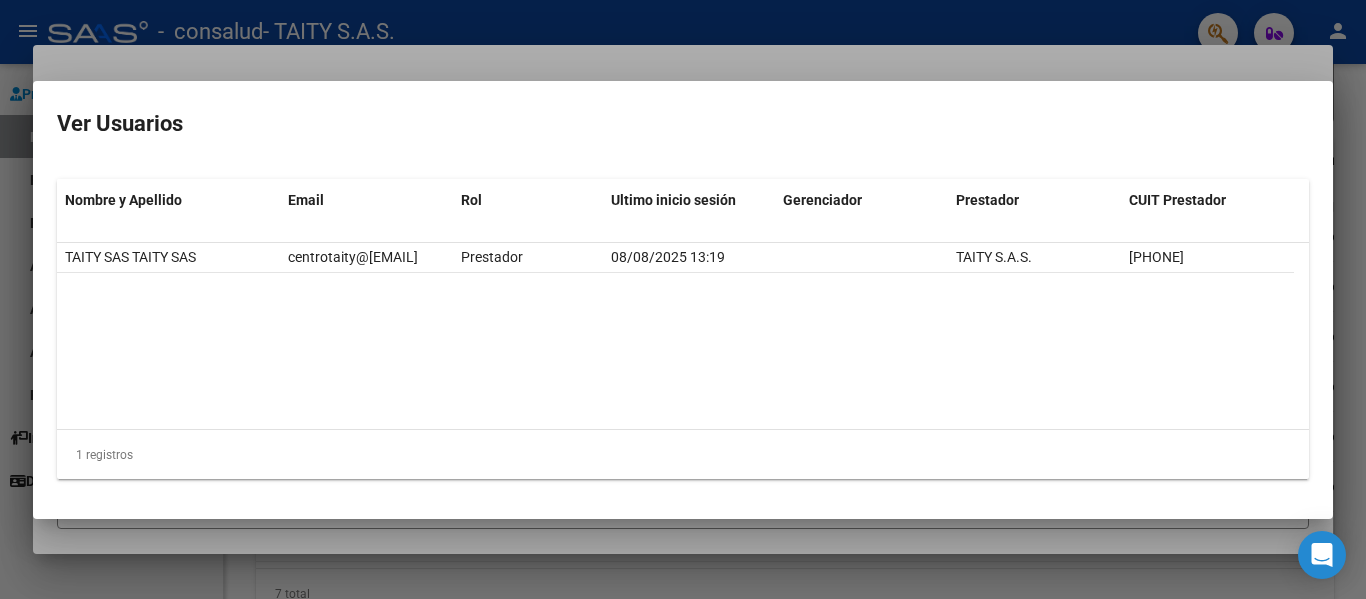 click at bounding box center [683, 299] 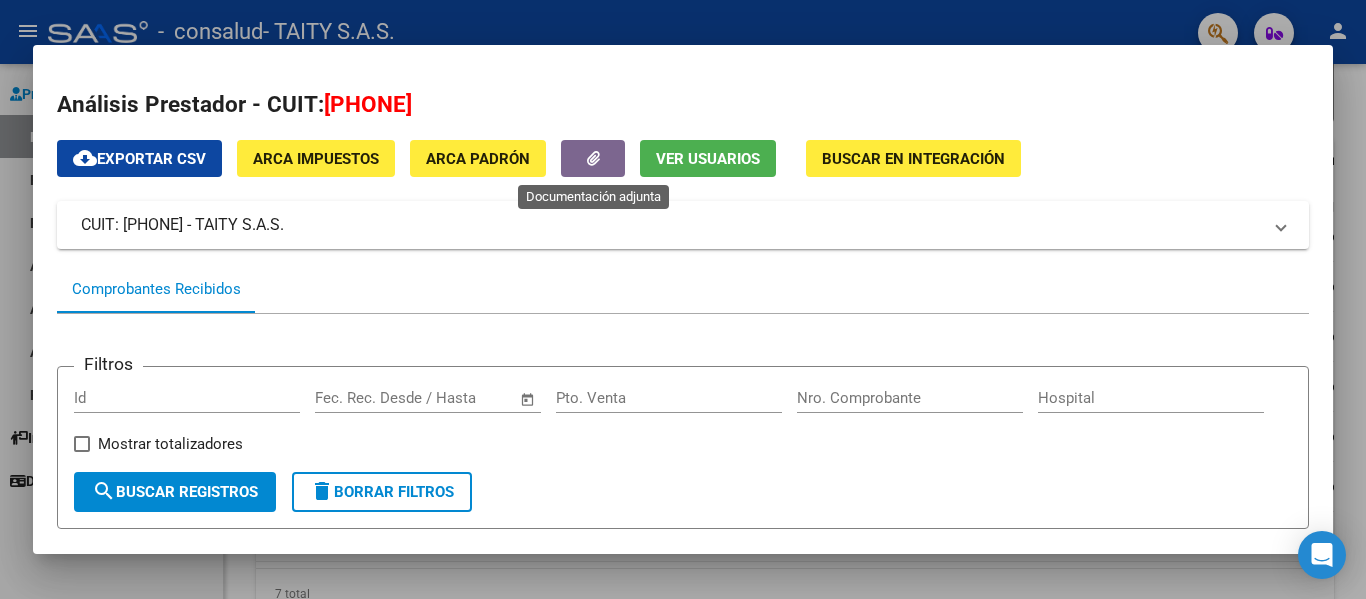 click 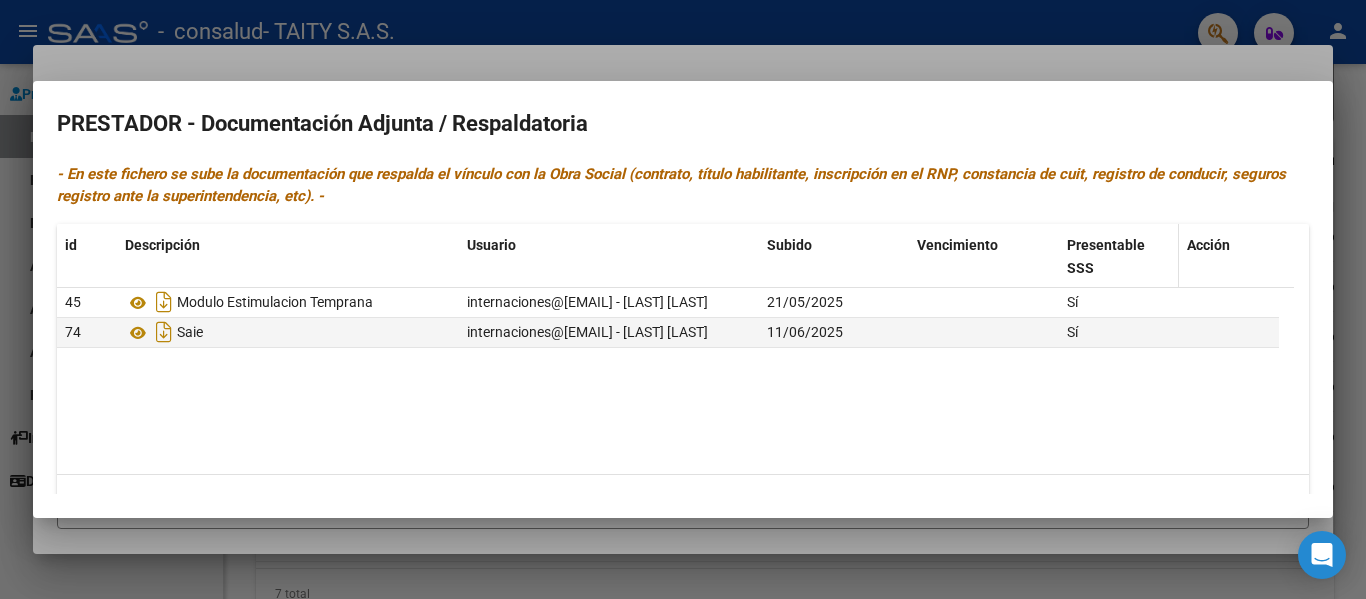 click on "Presentable SSS" at bounding box center (1106, 256) 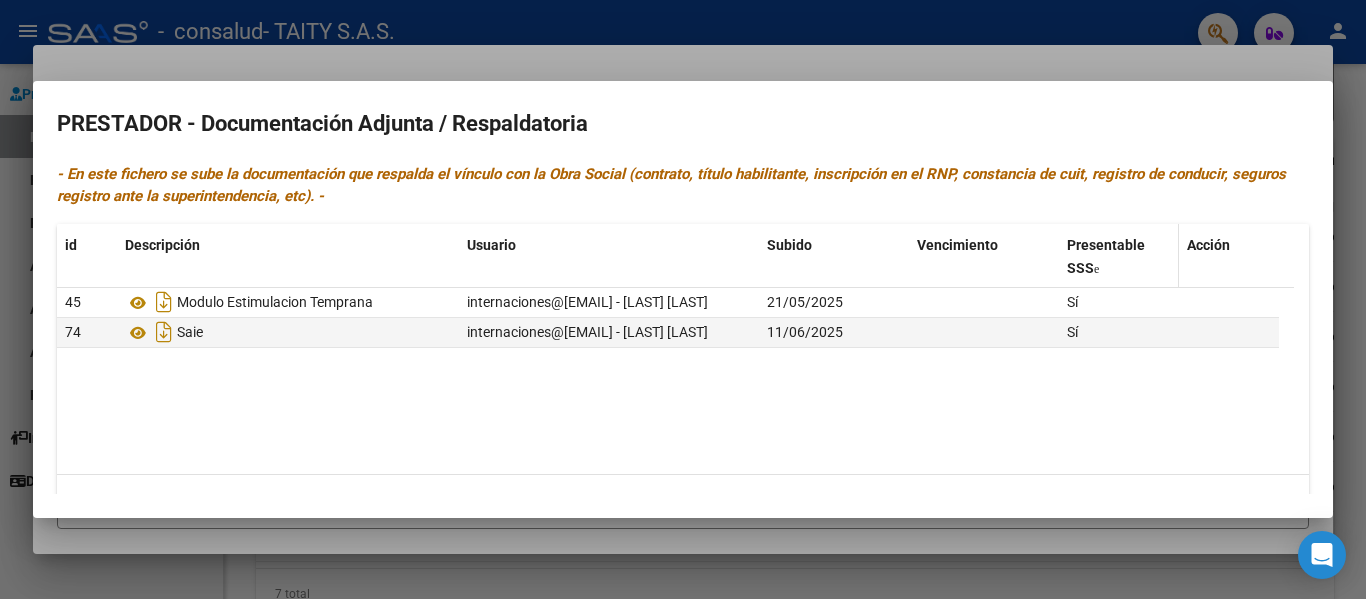 click at bounding box center (1096, 269) 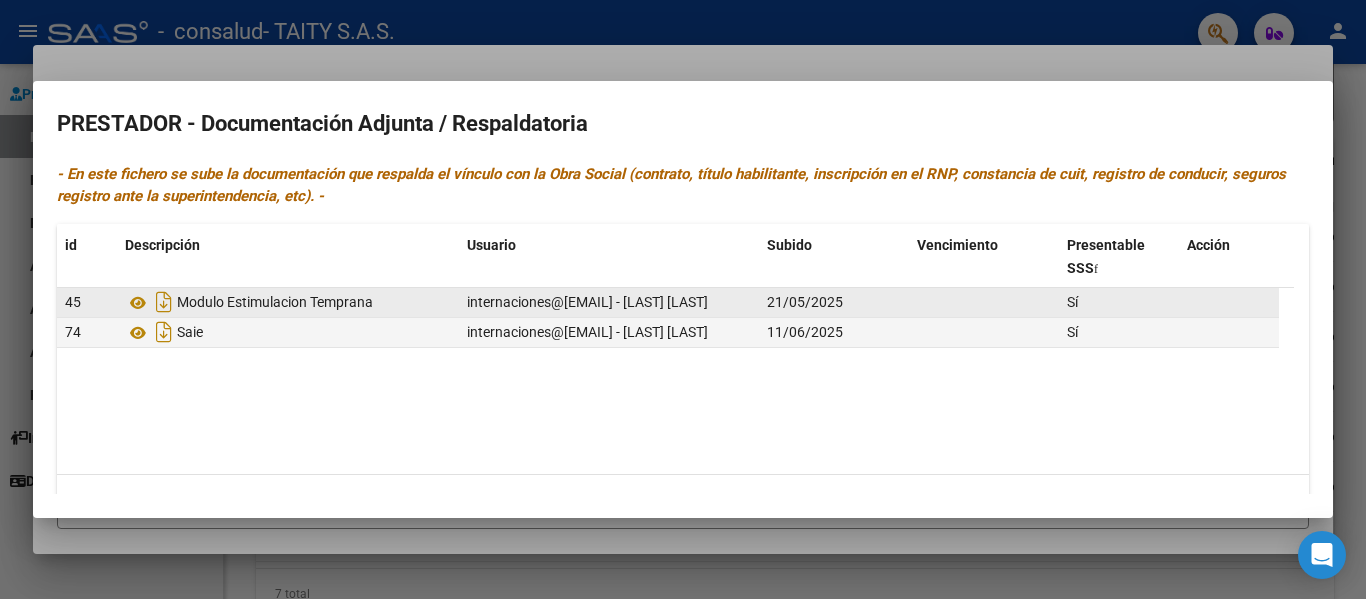 click on "Sí" 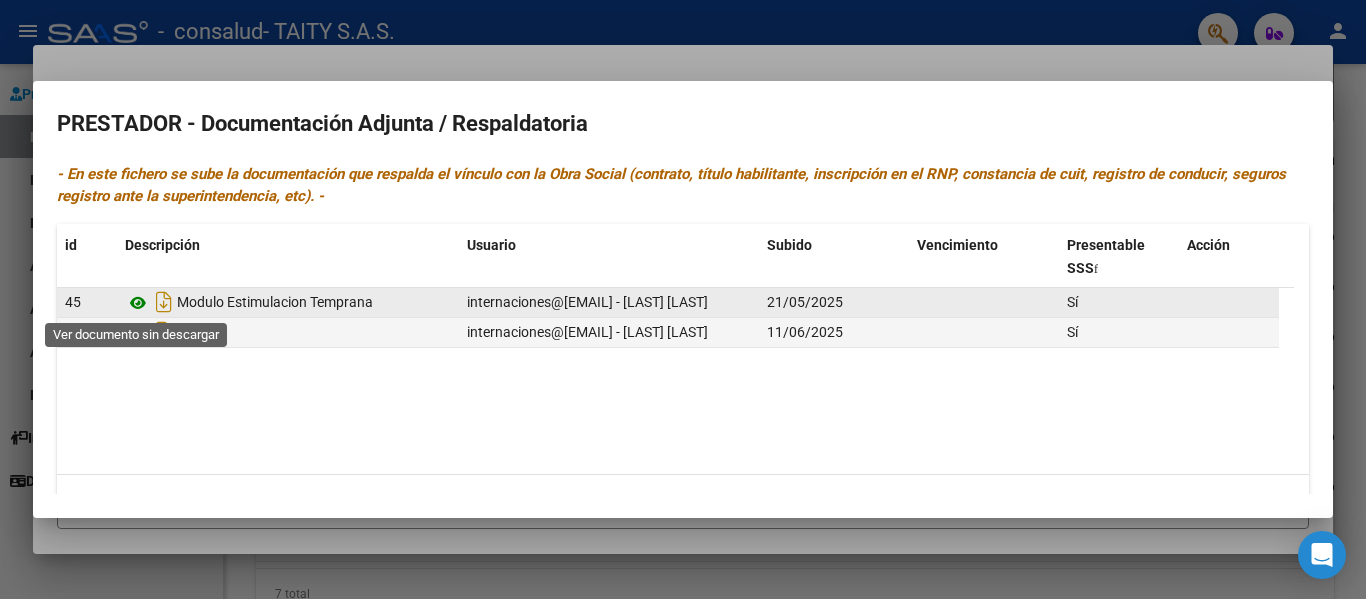 click 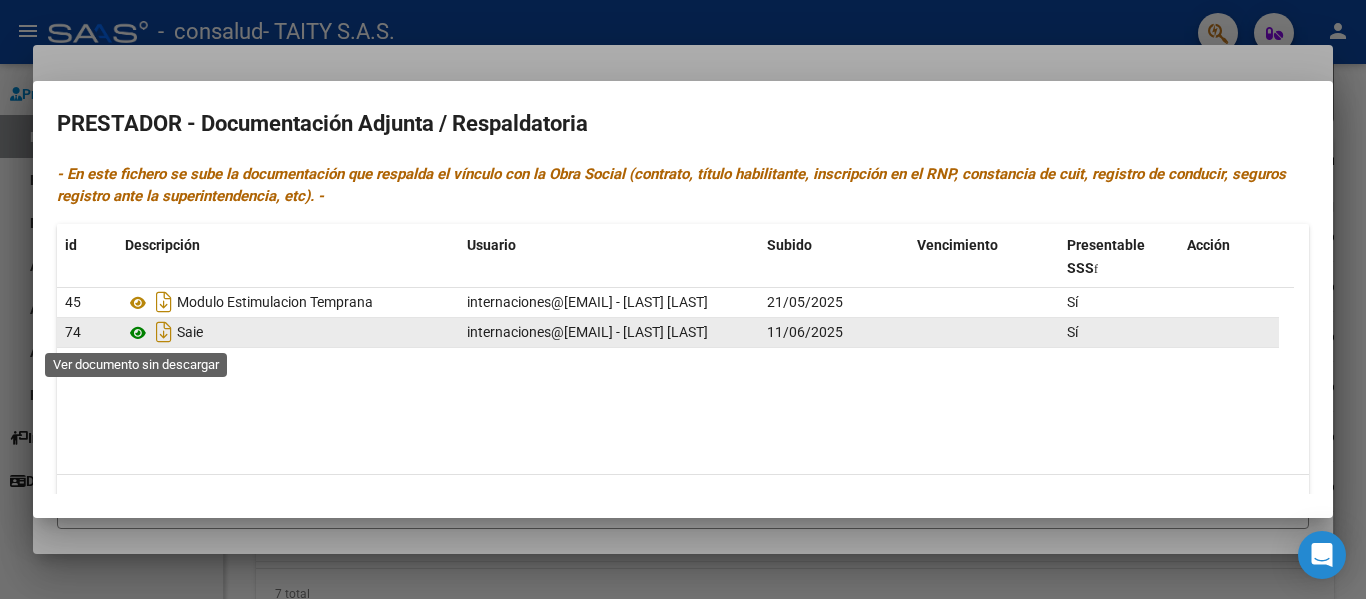 click 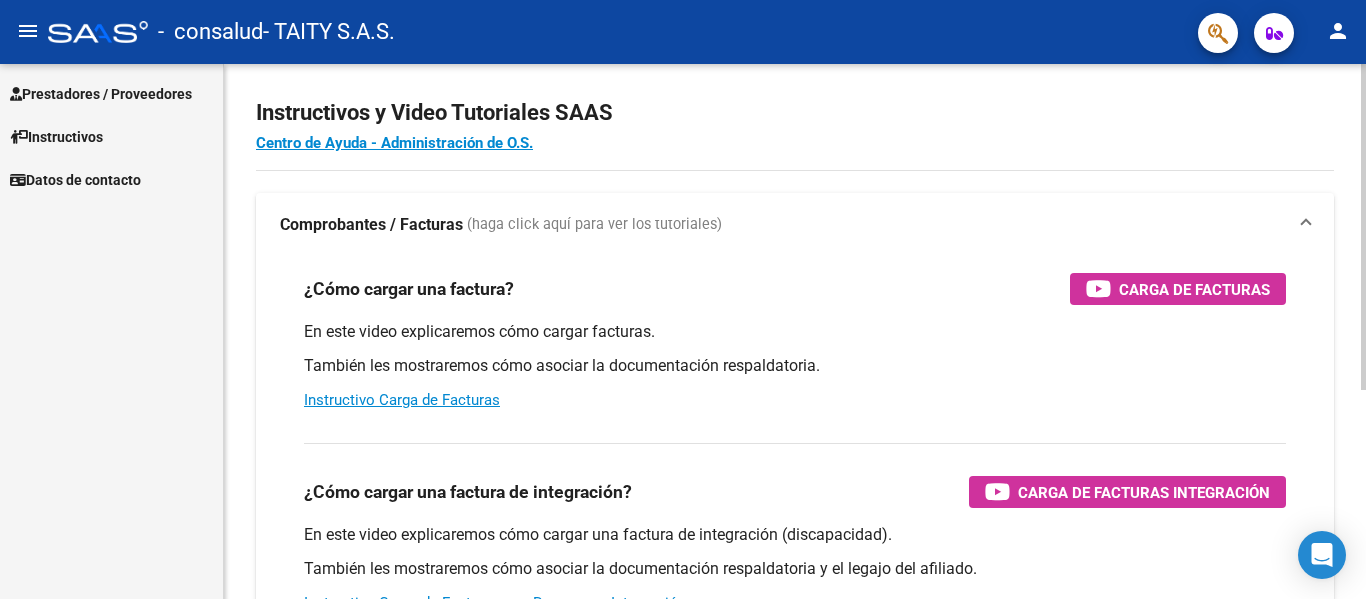scroll, scrollTop: 0, scrollLeft: 0, axis: both 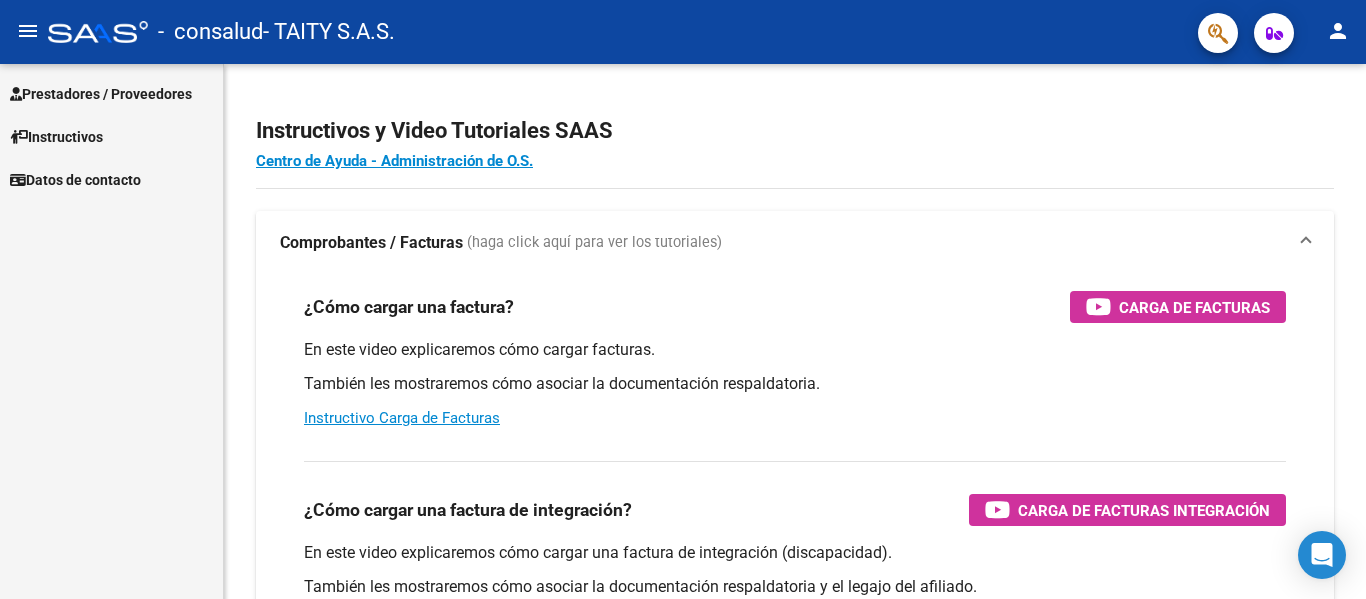 click on "Datos de contacto" at bounding box center [75, 180] 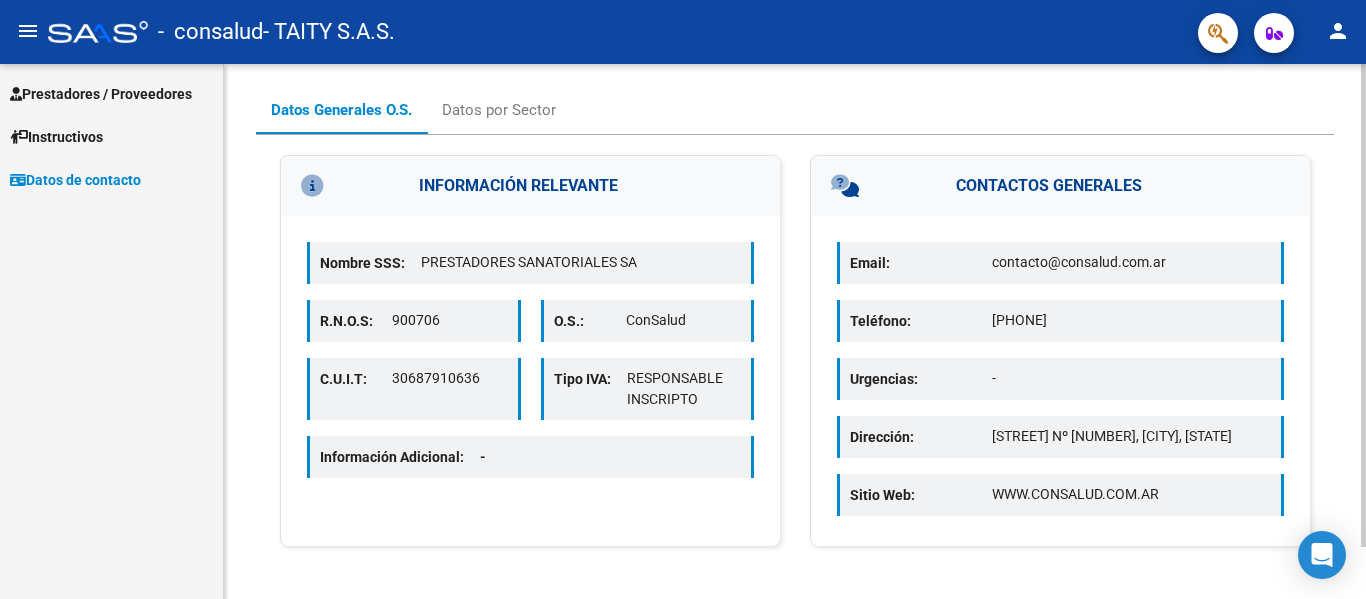 scroll, scrollTop: 0, scrollLeft: 0, axis: both 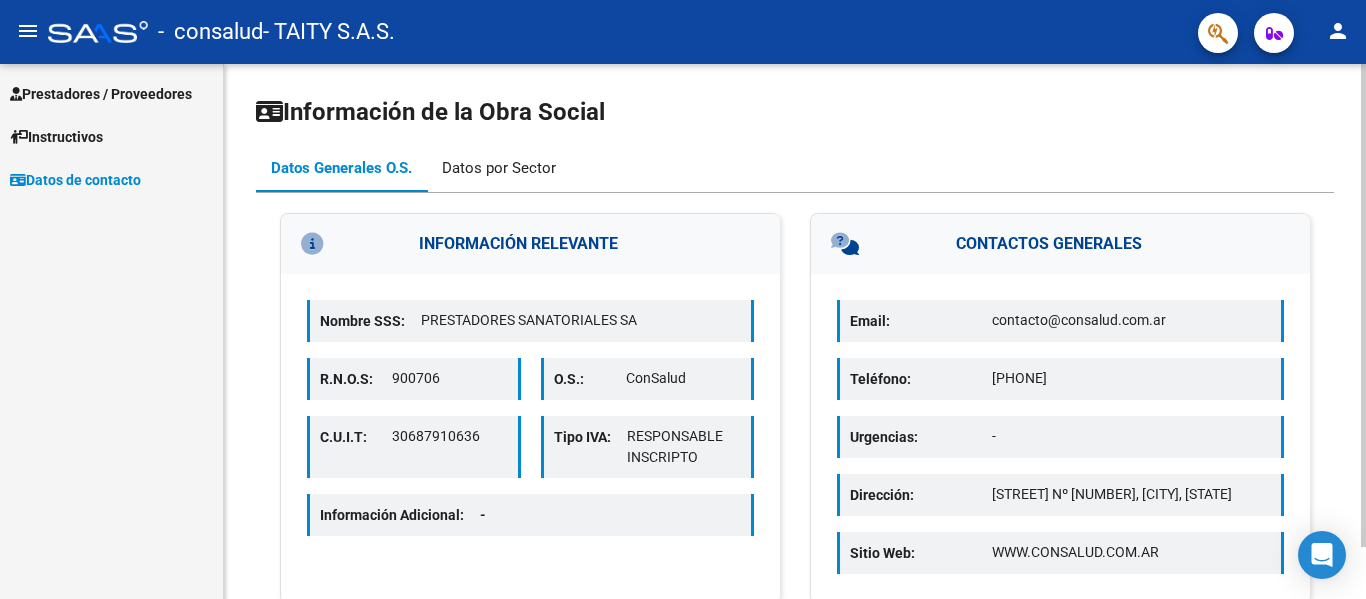 click on "Datos por Sector" at bounding box center (499, 168) 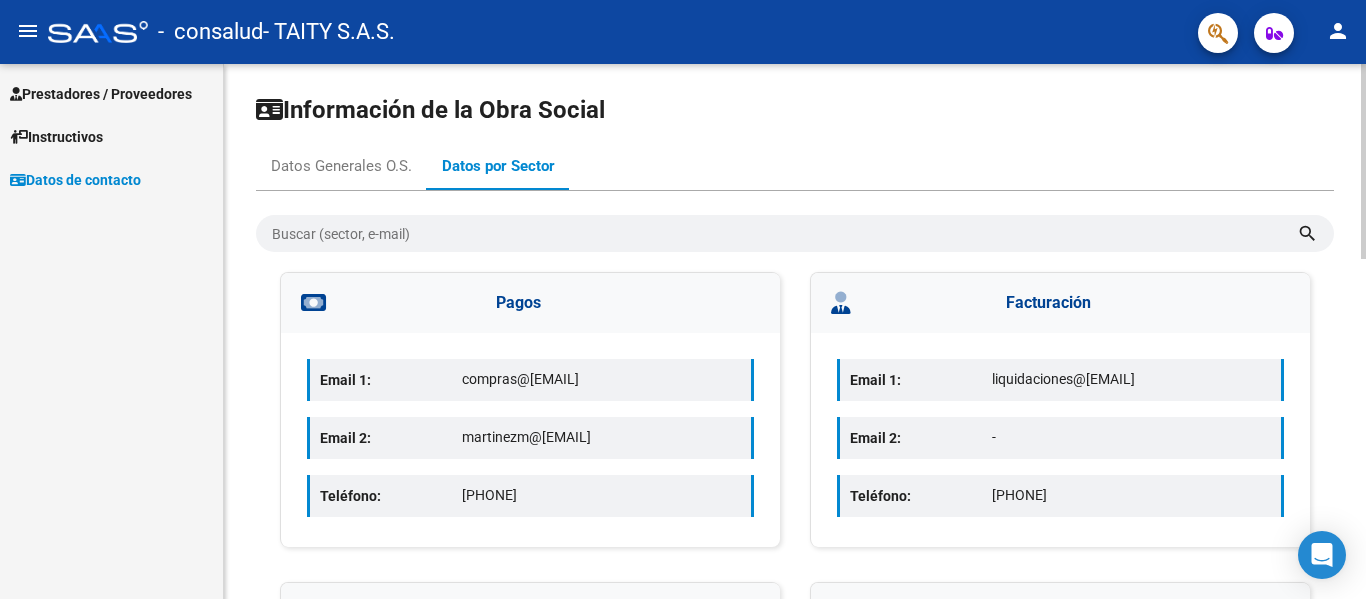 scroll, scrollTop: 0, scrollLeft: 0, axis: both 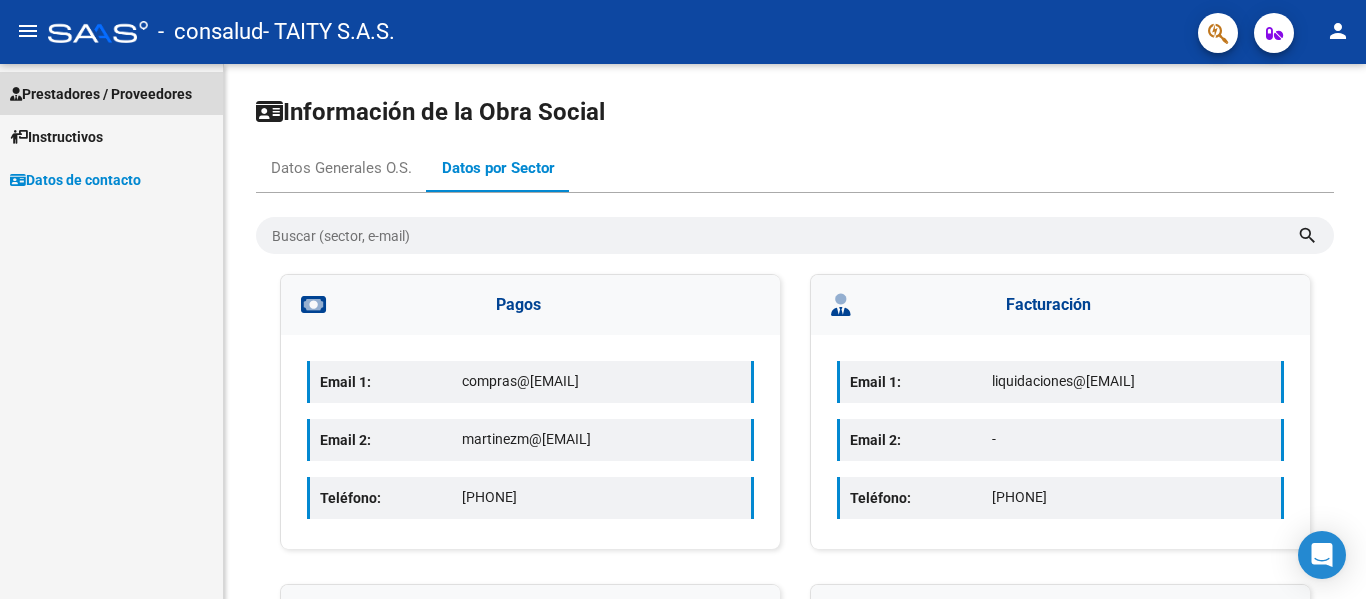 click on "Prestadores / Proveedores" at bounding box center [101, 94] 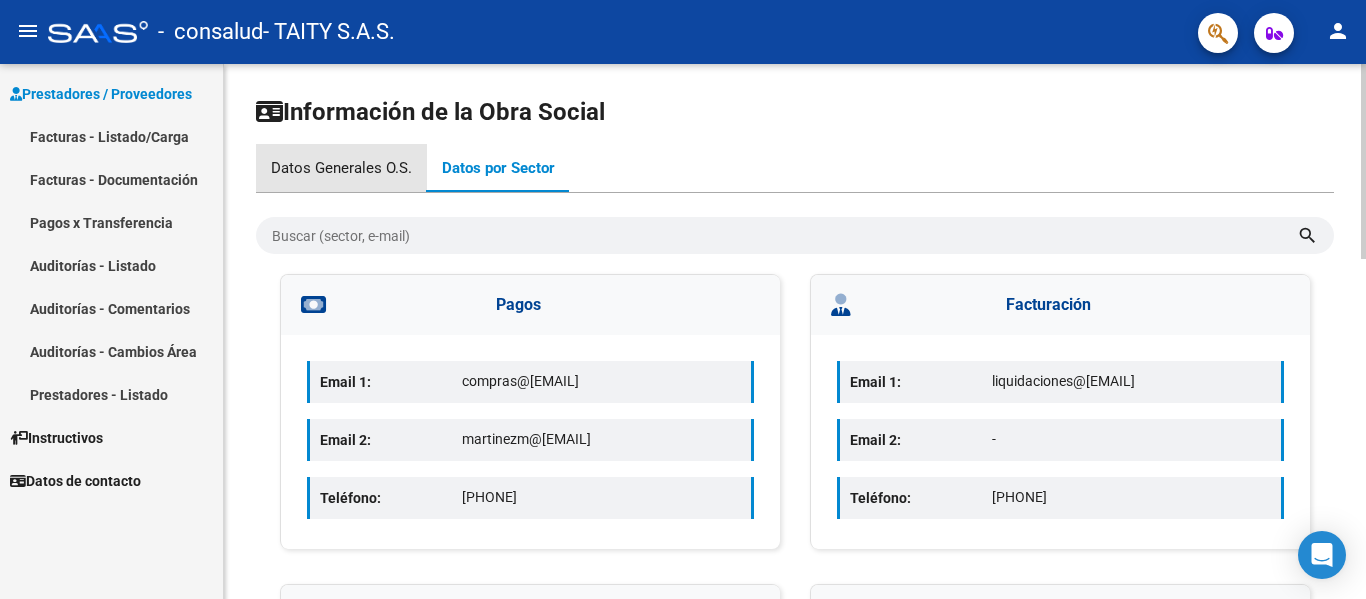 click on "Datos Generales O.S." at bounding box center (341, 168) 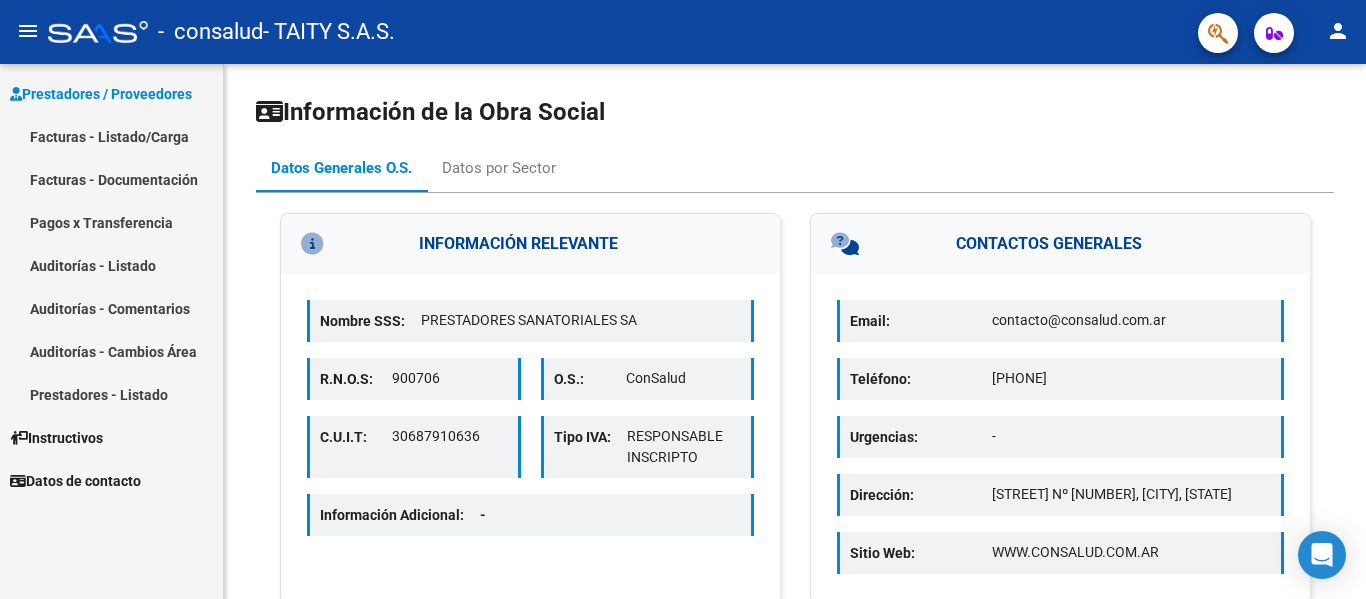 click on "Facturas - Listado/Carga" at bounding box center [111, 136] 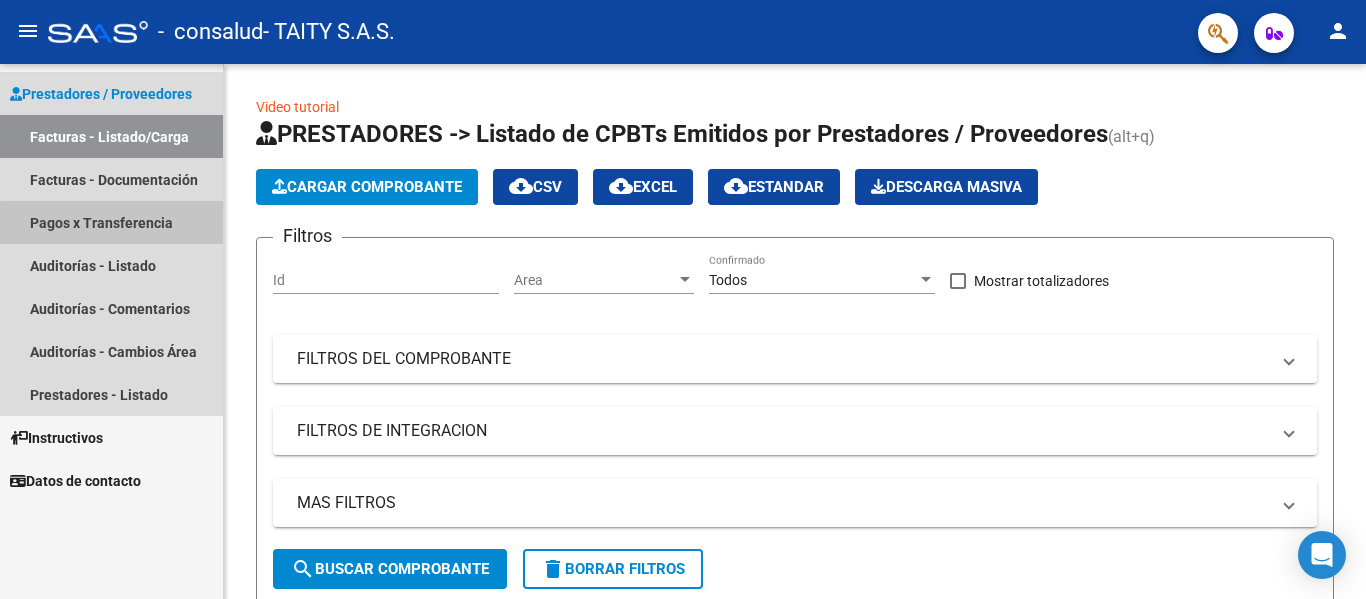 click on "Pagos x Transferencia" at bounding box center (111, 222) 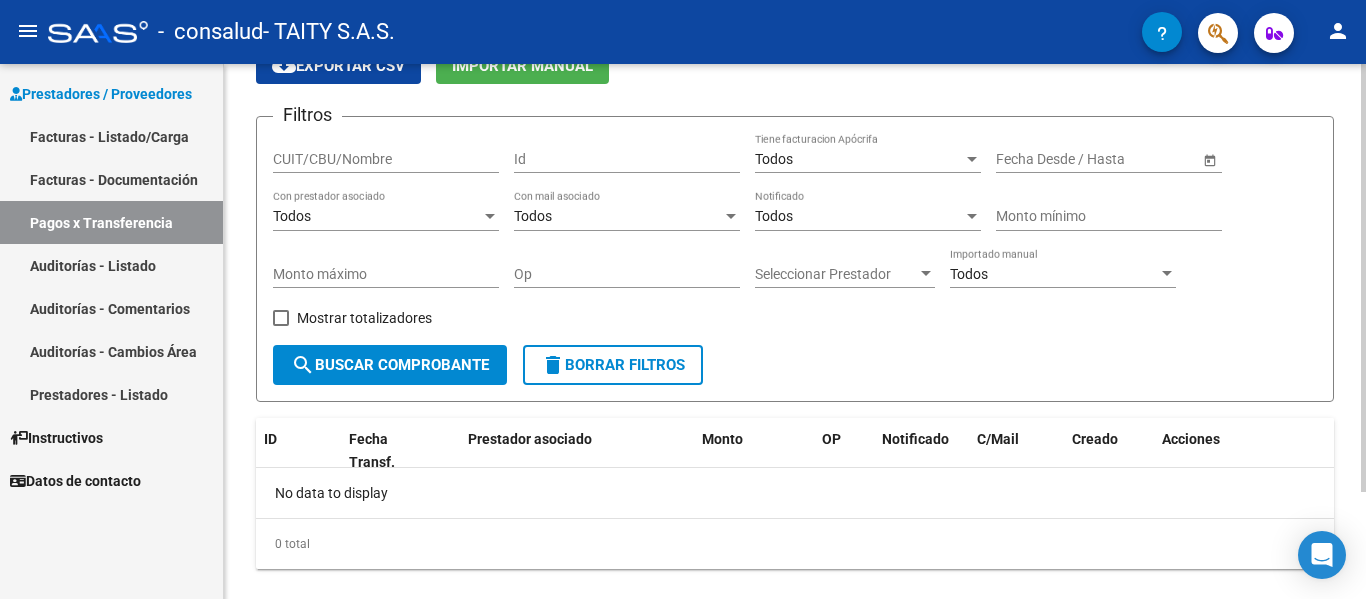 scroll, scrollTop: 134, scrollLeft: 0, axis: vertical 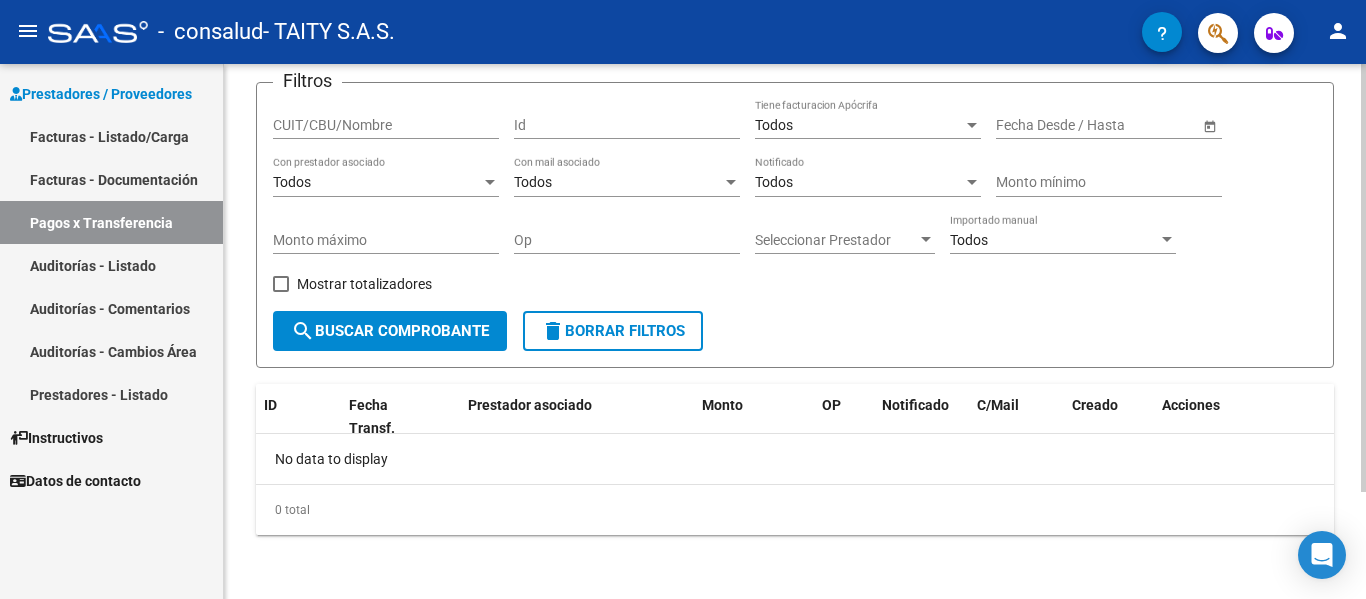 click on "Mostrar totalizadores" 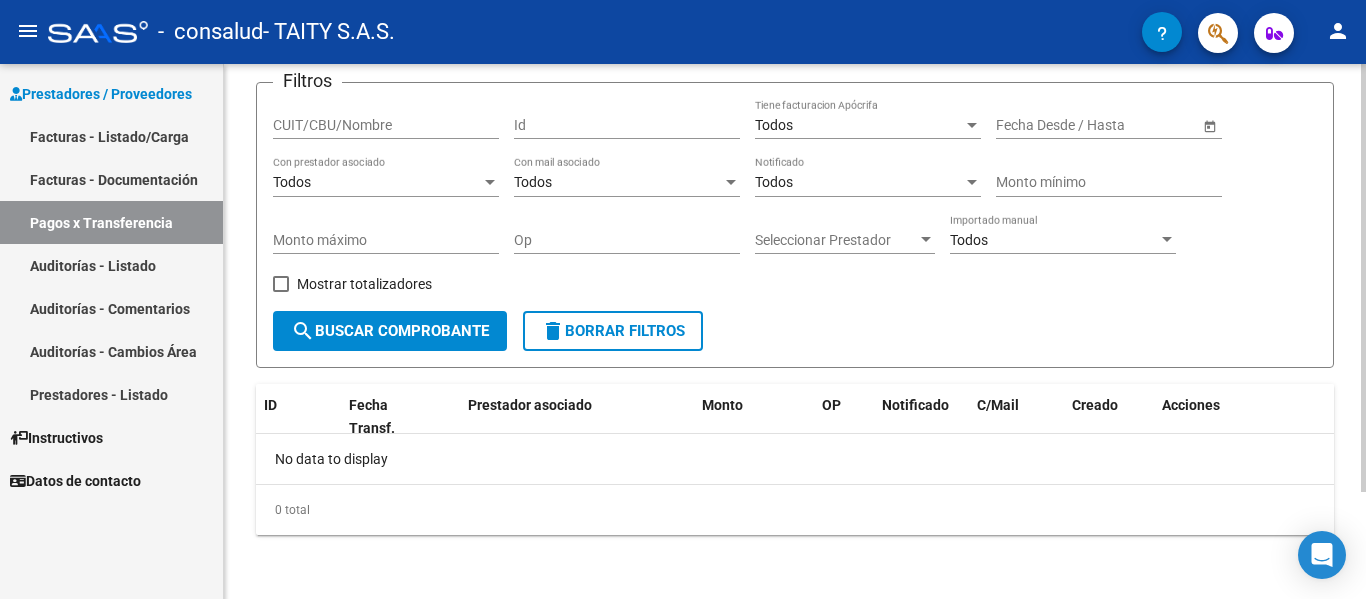 scroll, scrollTop: 0, scrollLeft: 0, axis: both 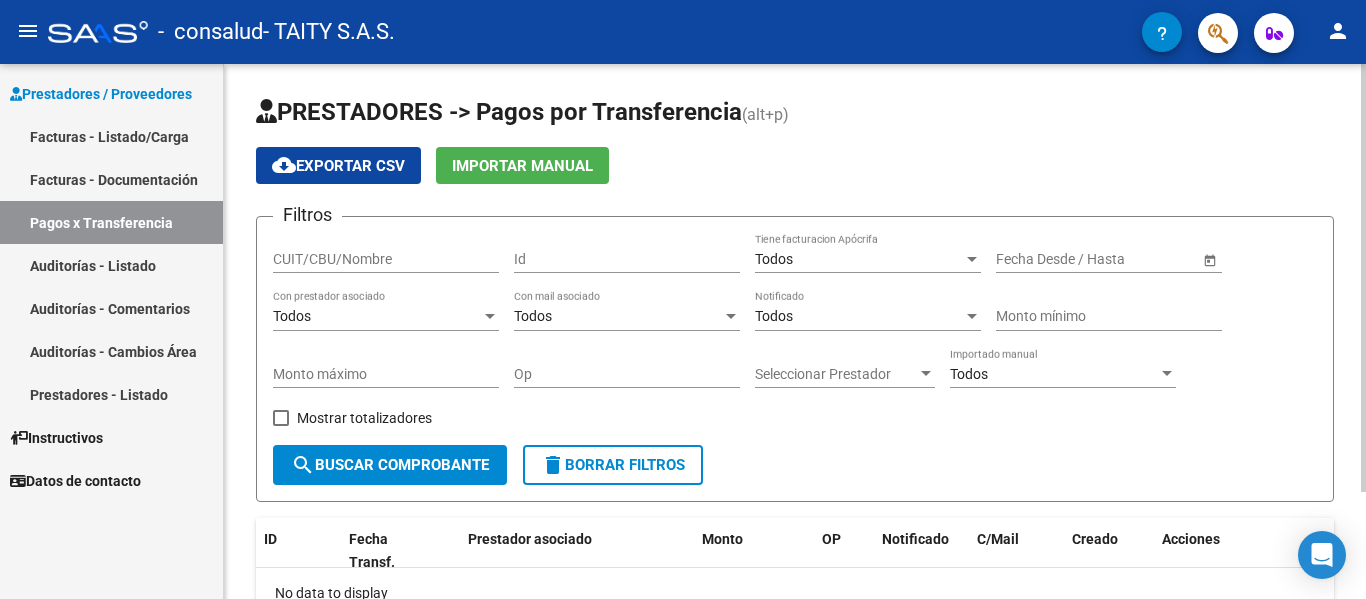 click on "search  Buscar Comprobante" 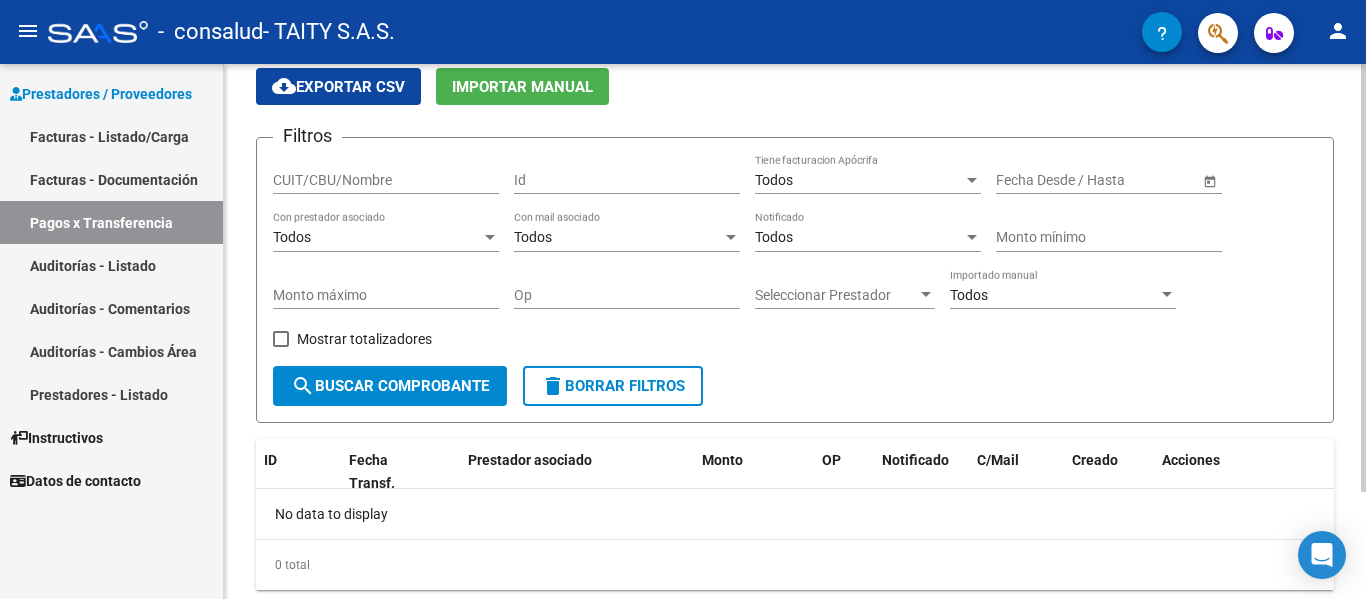 scroll, scrollTop: 34, scrollLeft: 0, axis: vertical 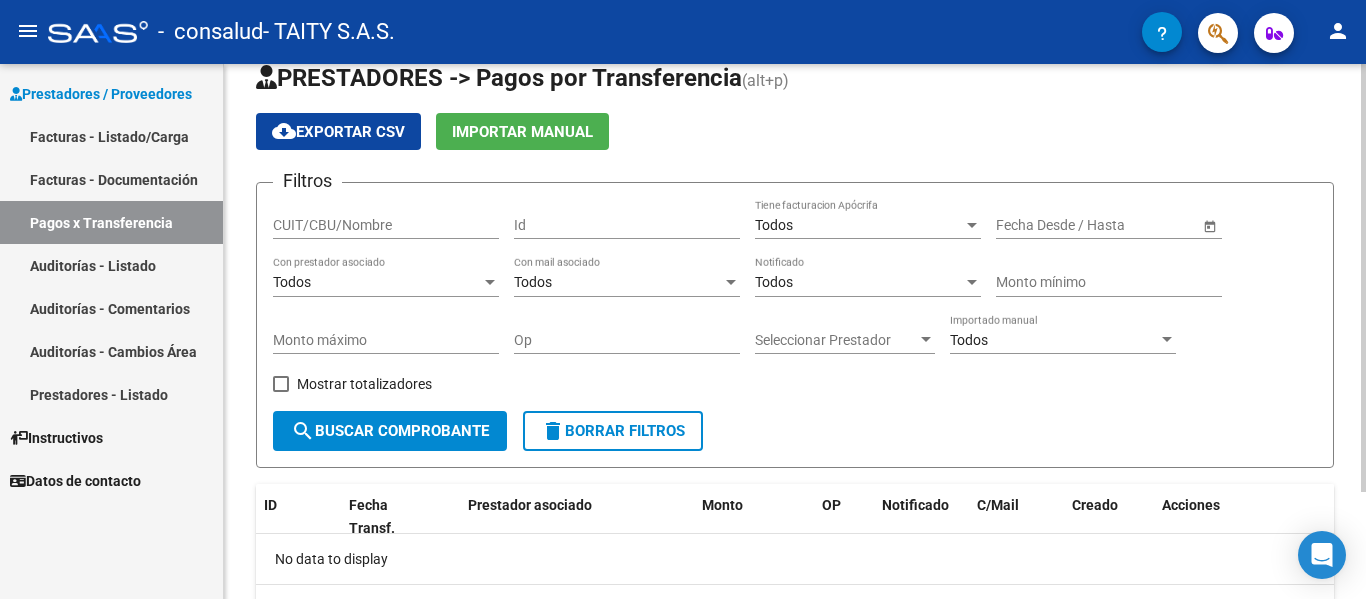 click on "CUIT/CBU/Nombre" at bounding box center [386, 225] 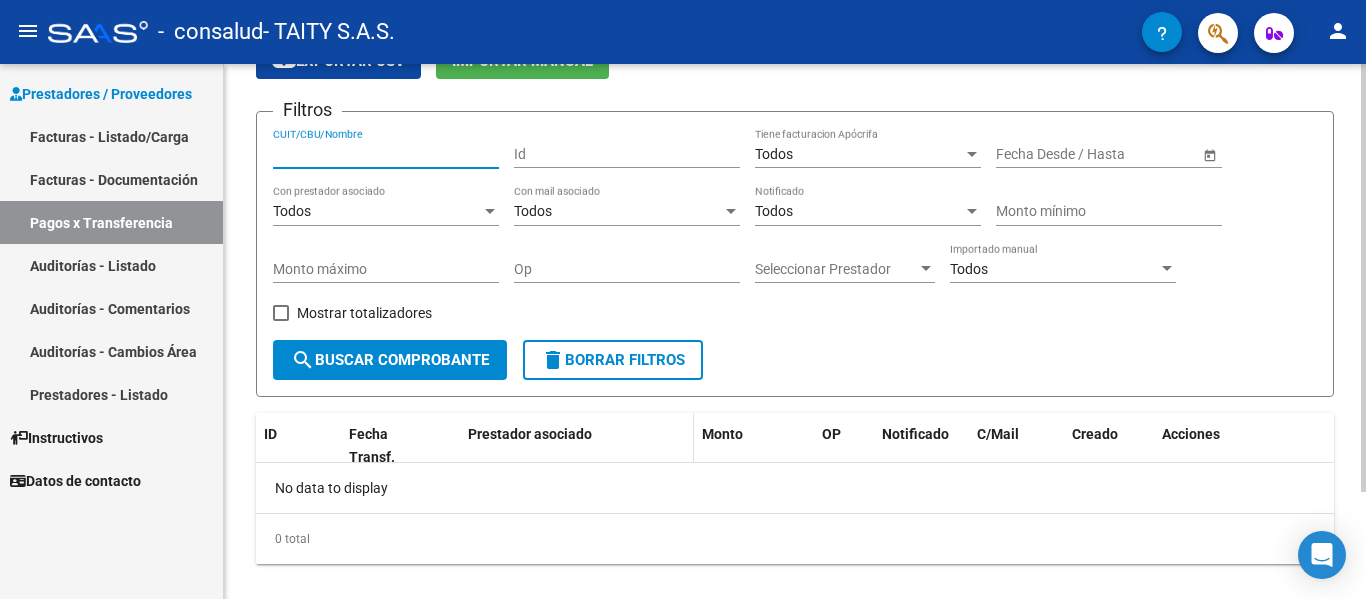 scroll, scrollTop: 134, scrollLeft: 0, axis: vertical 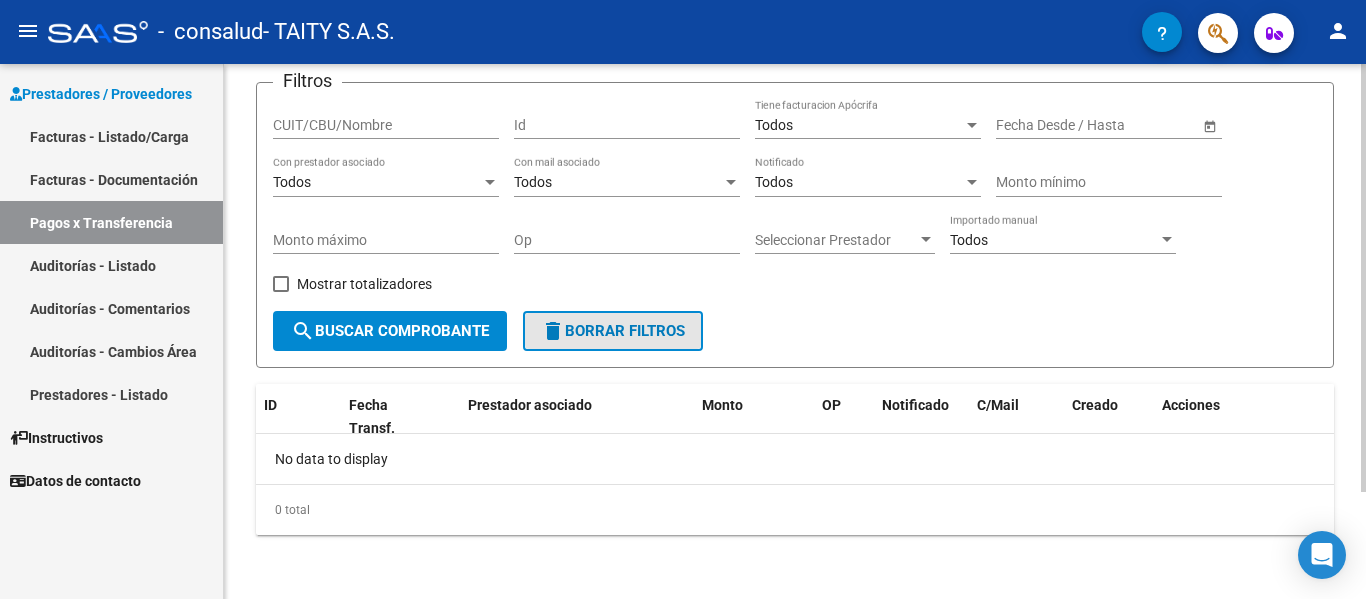 click on "delete  Borrar Filtros" 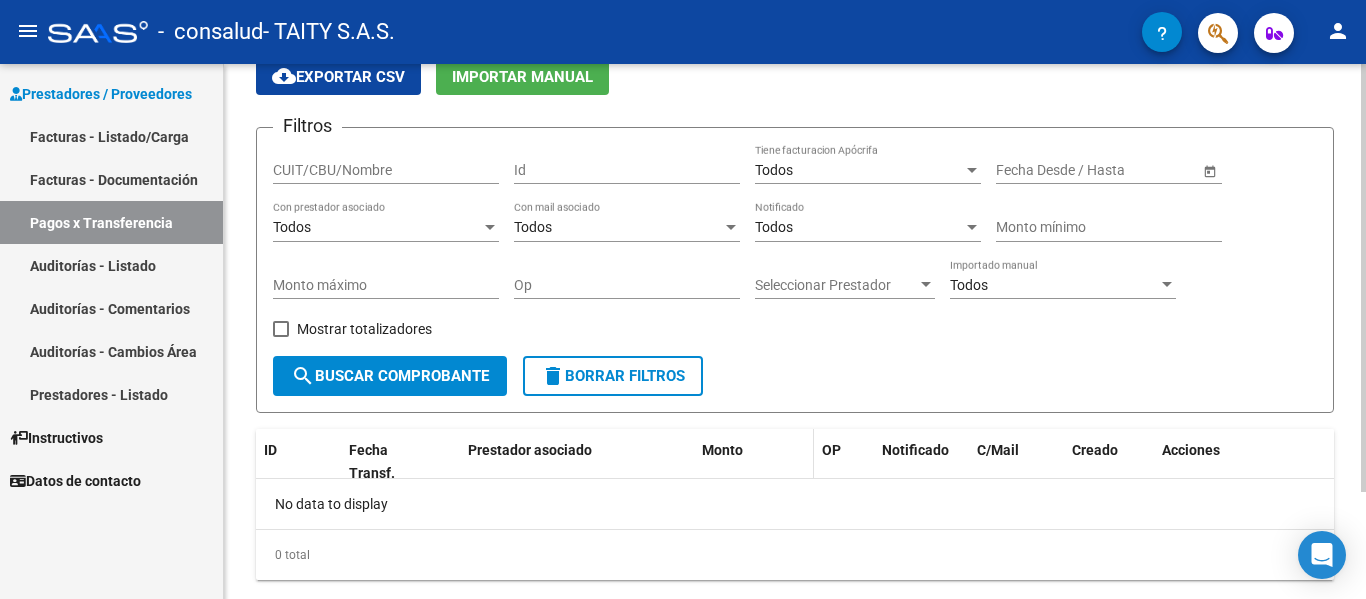 scroll, scrollTop: 134, scrollLeft: 0, axis: vertical 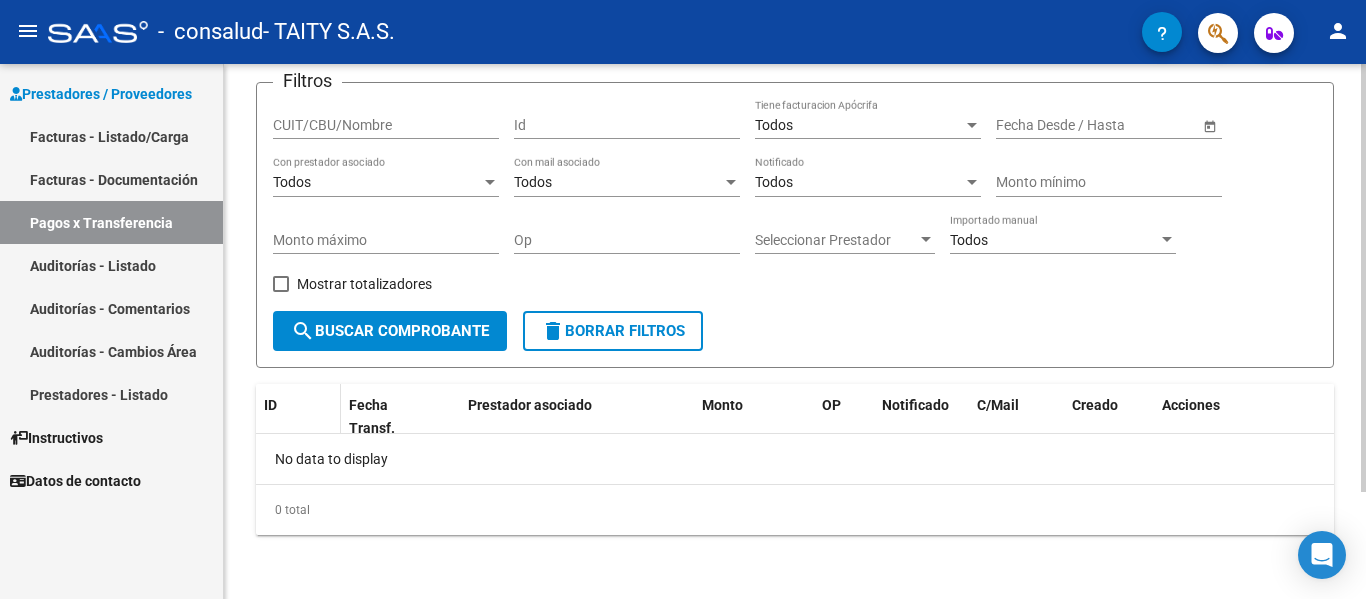 click on "ID" 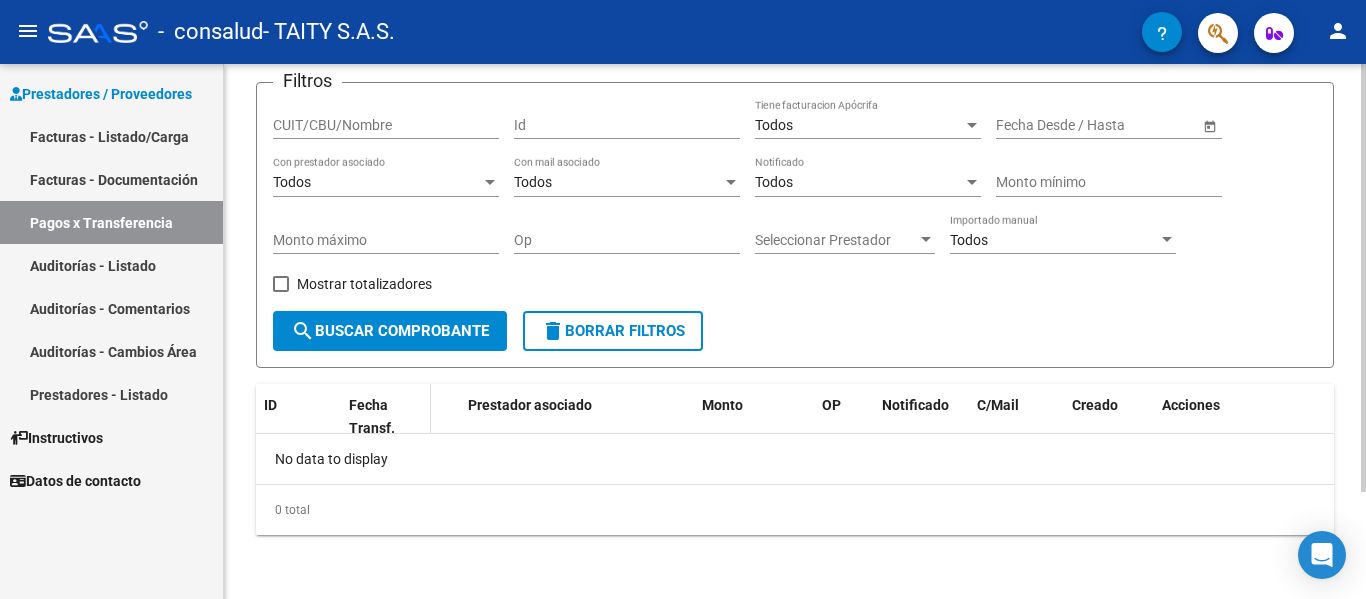 click on "Fecha Transf." 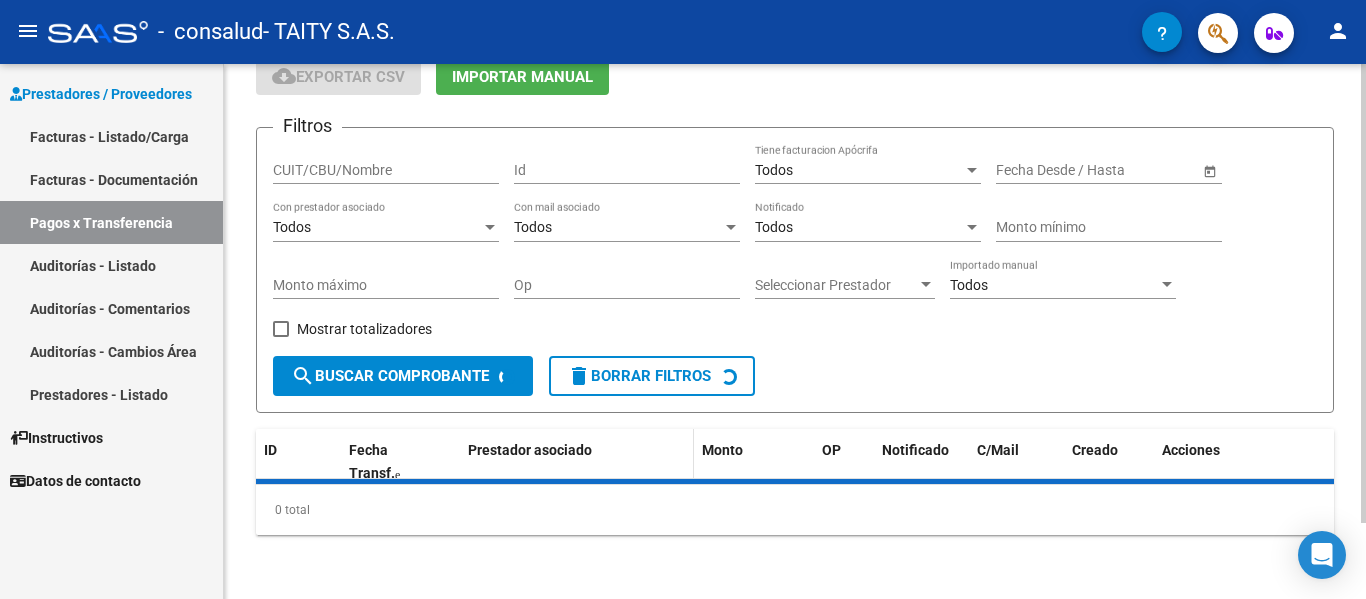 scroll, scrollTop: 134, scrollLeft: 0, axis: vertical 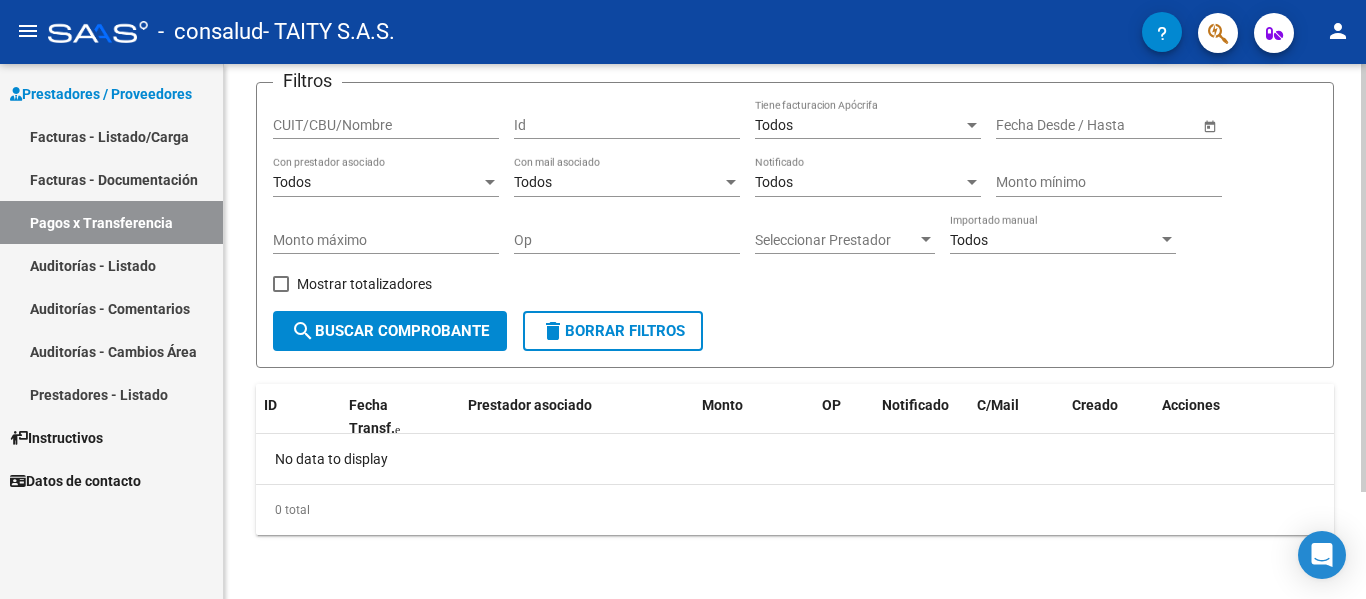 click at bounding box center (281, 284) 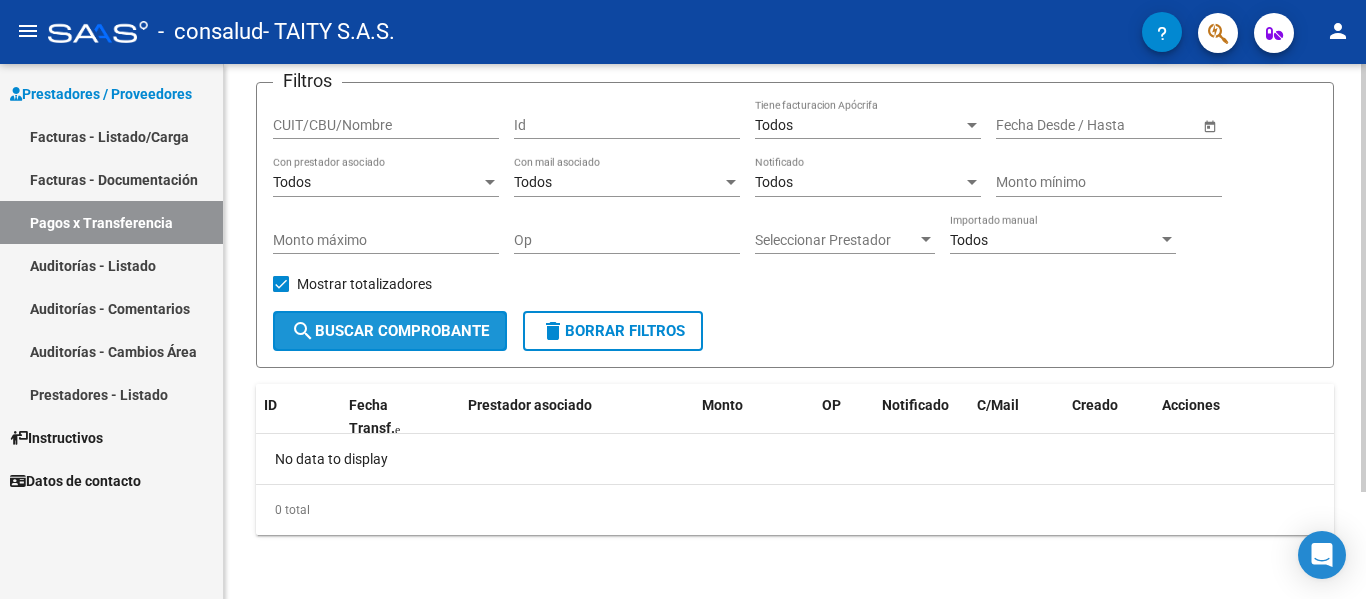 click on "search  Buscar Comprobante" 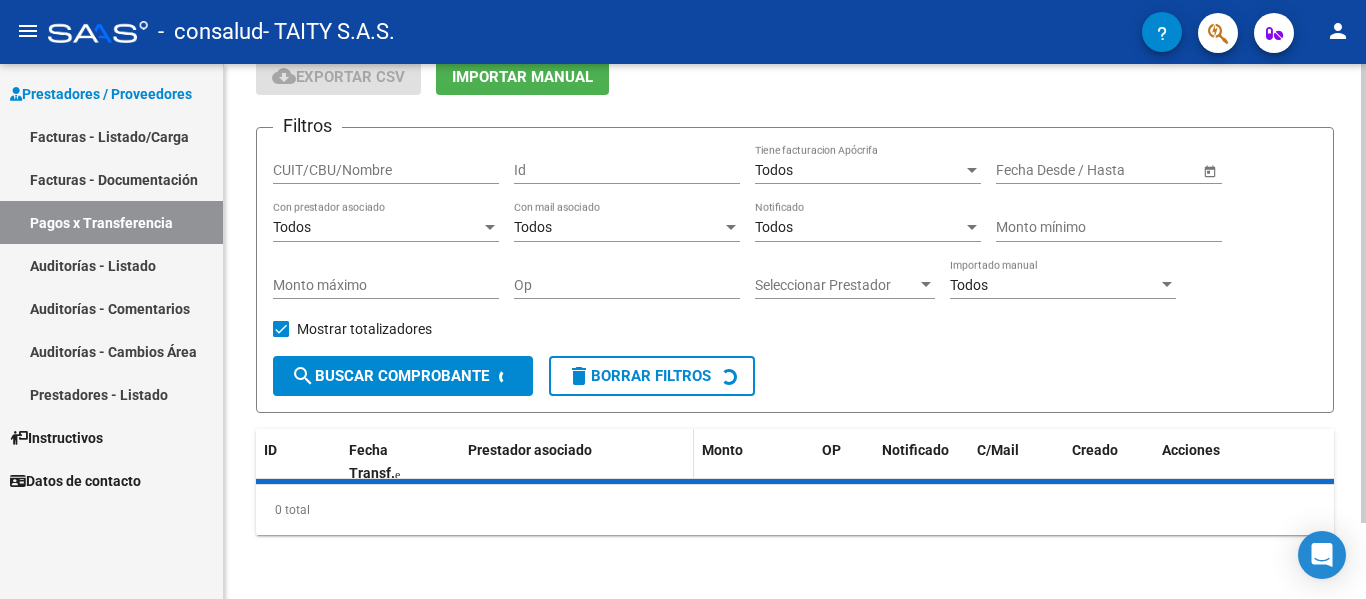 scroll, scrollTop: 134, scrollLeft: 0, axis: vertical 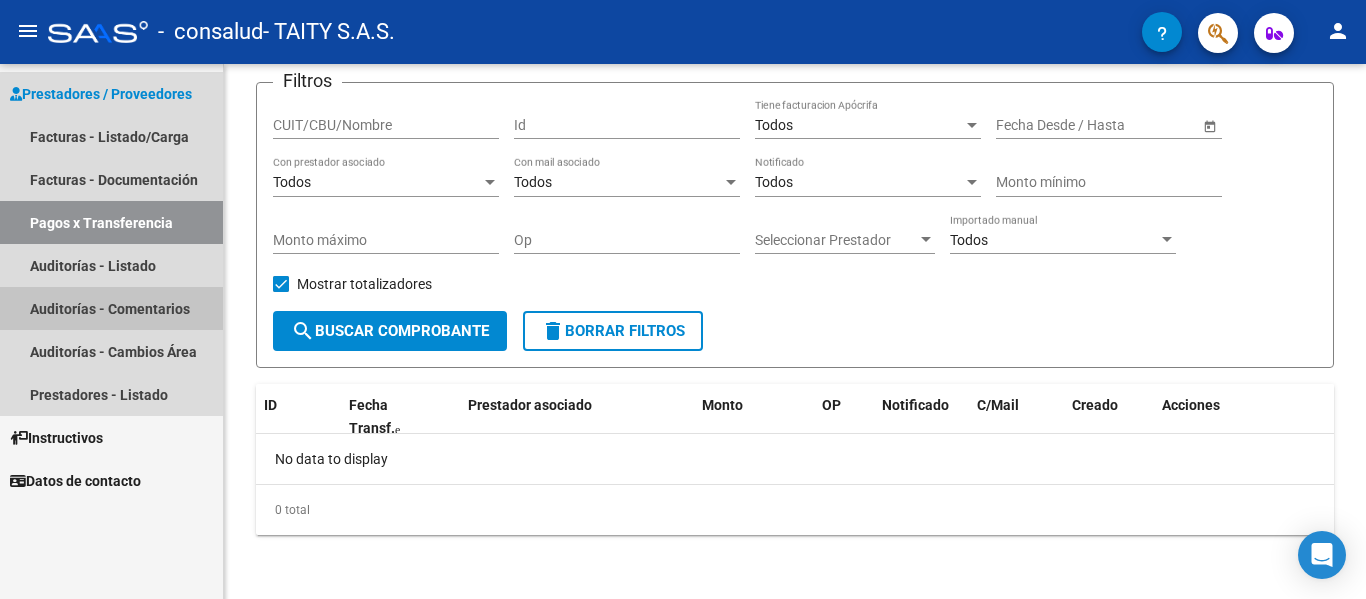 click on "Auditorías - Comentarios" at bounding box center [111, 308] 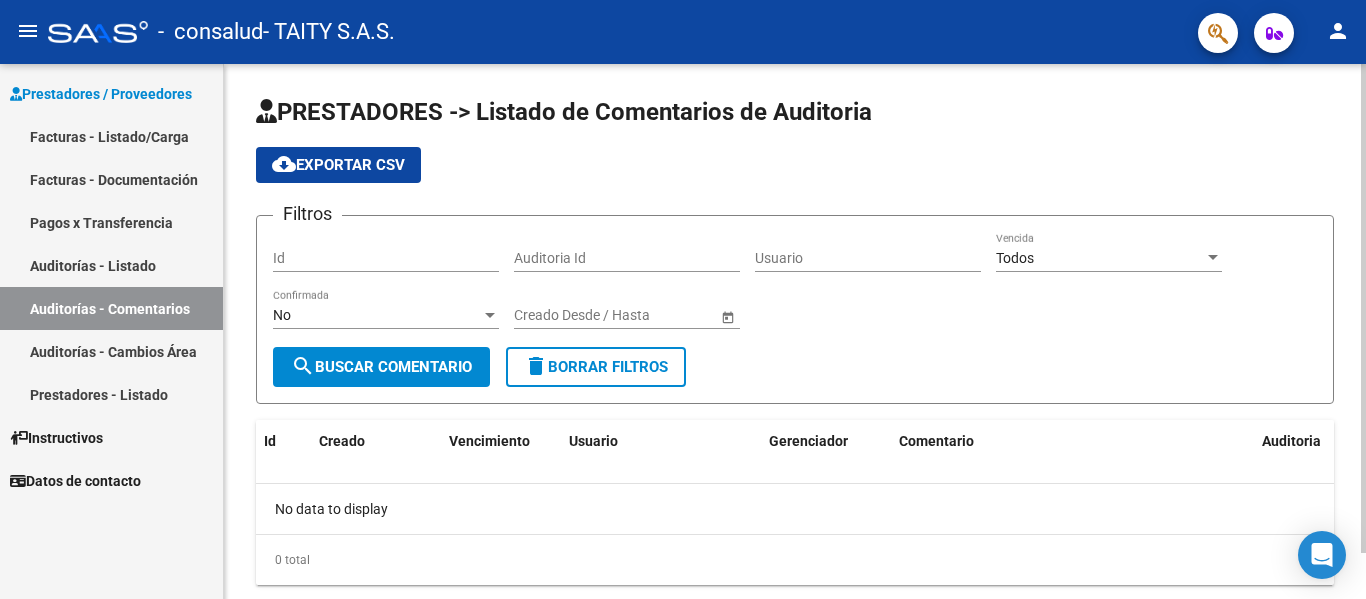 scroll, scrollTop: 50, scrollLeft: 0, axis: vertical 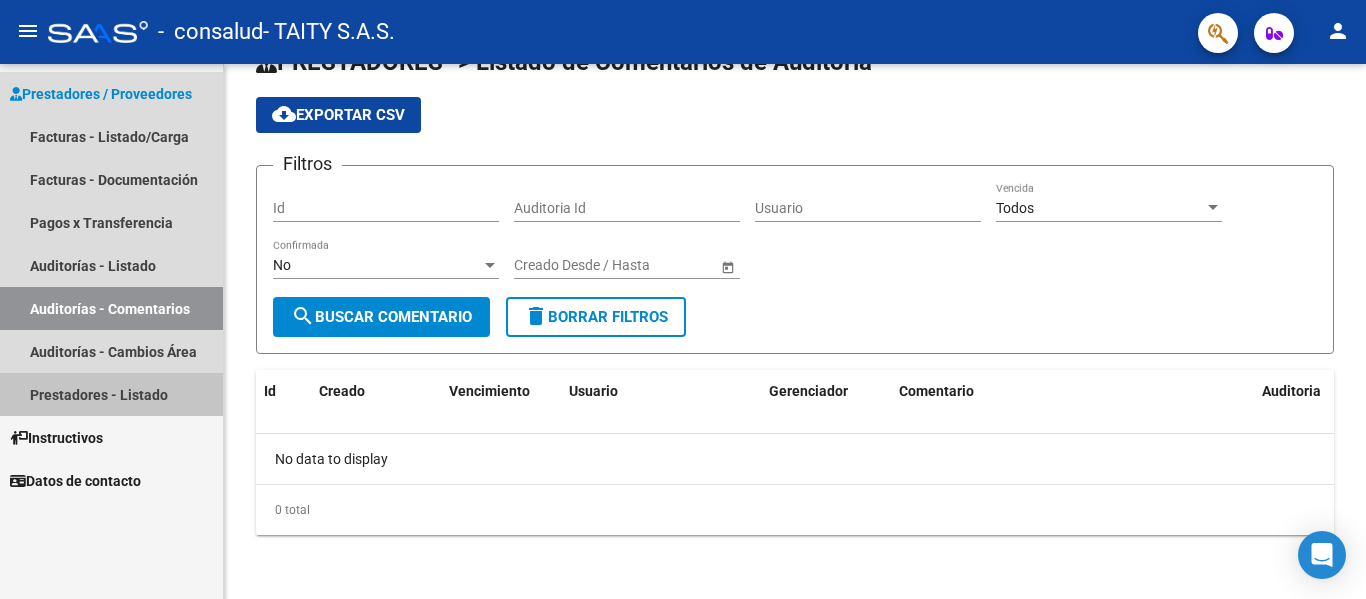 click on "Prestadores - Listado" at bounding box center (111, 394) 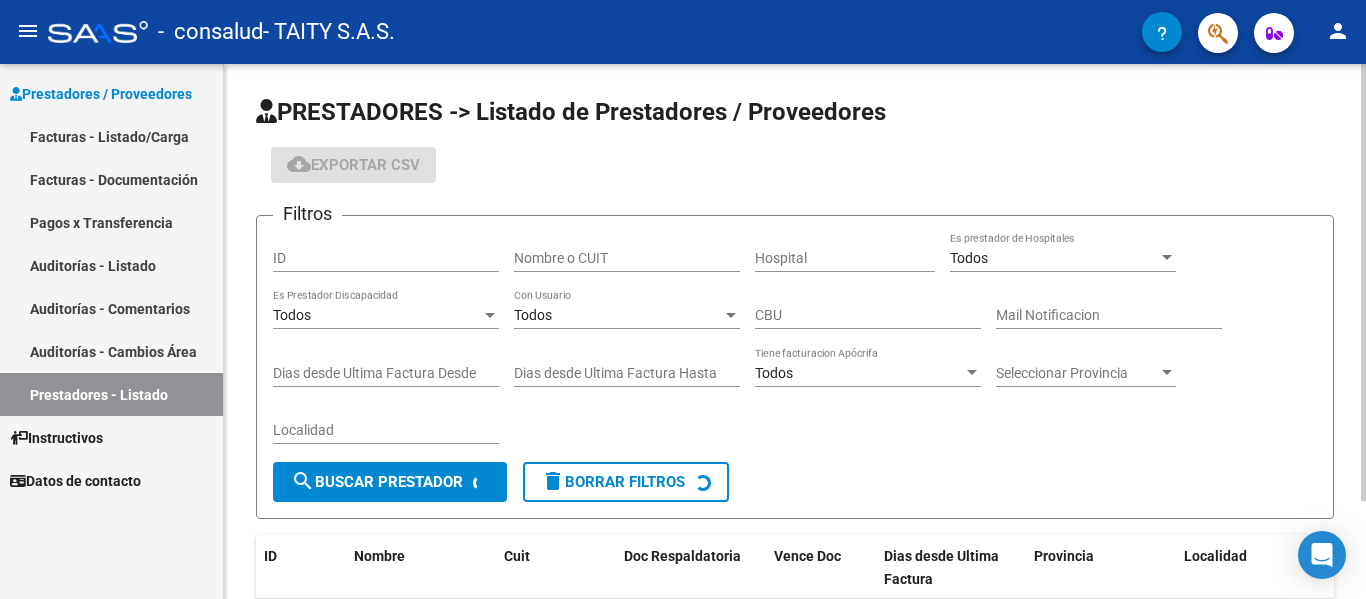 scroll, scrollTop: 120, scrollLeft: 0, axis: vertical 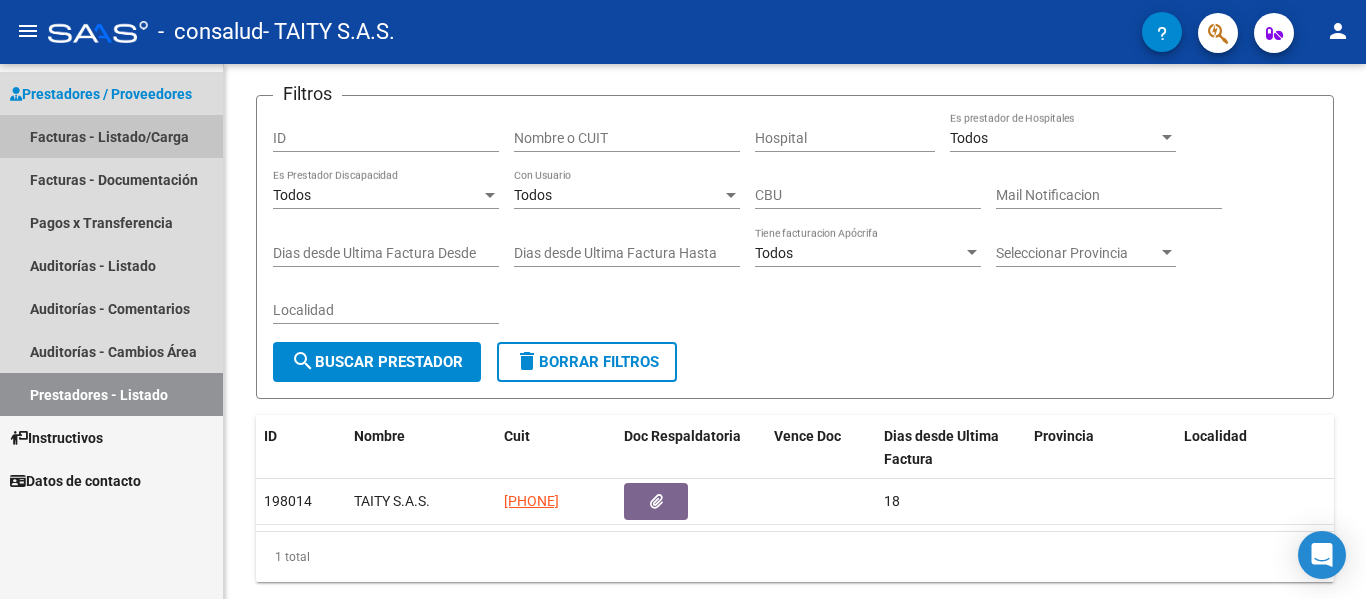 click on "Facturas - Listado/Carga" at bounding box center (111, 136) 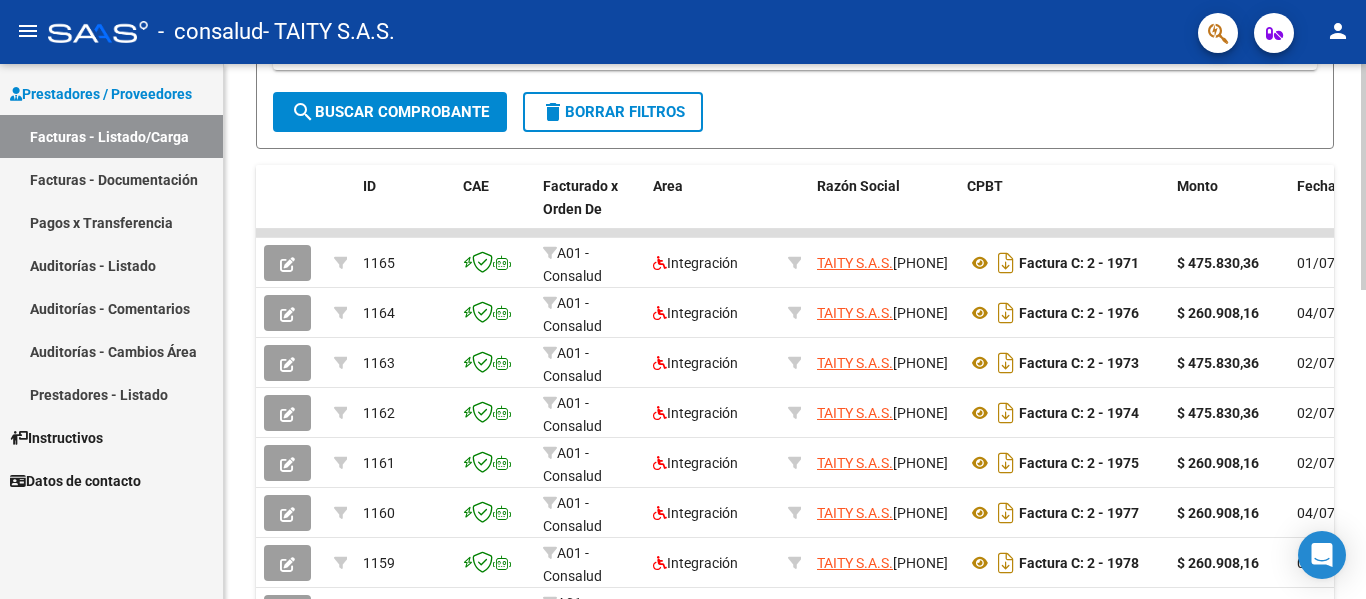 scroll, scrollTop: 520, scrollLeft: 0, axis: vertical 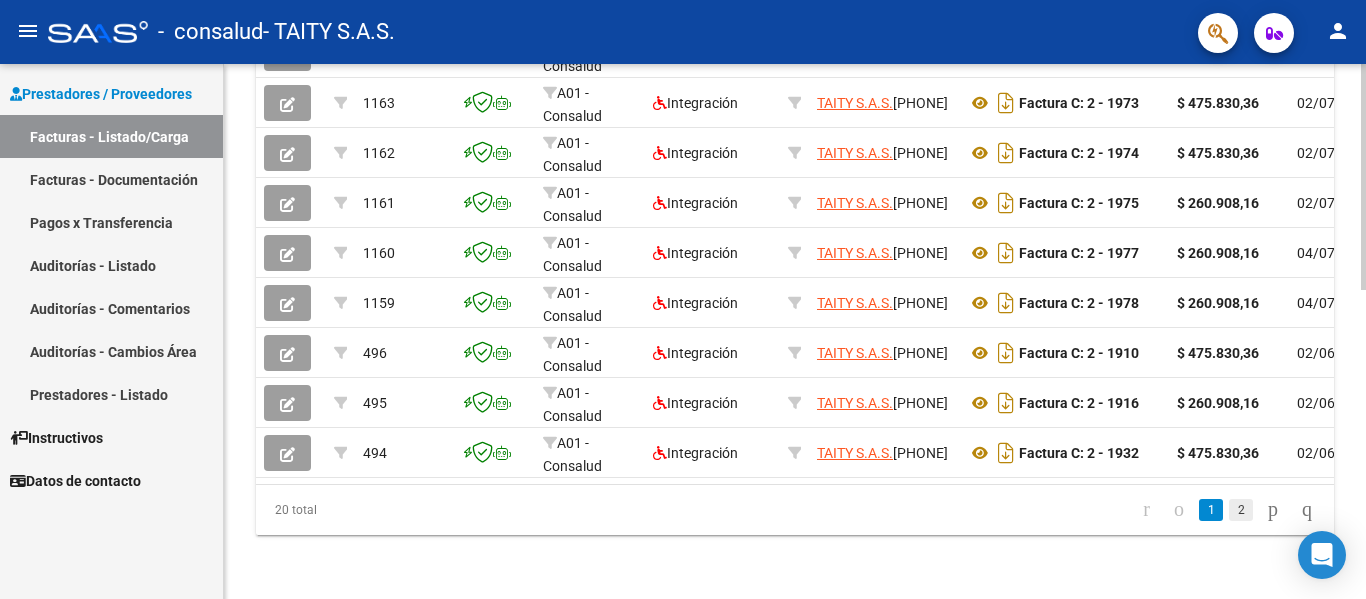 click on "2" 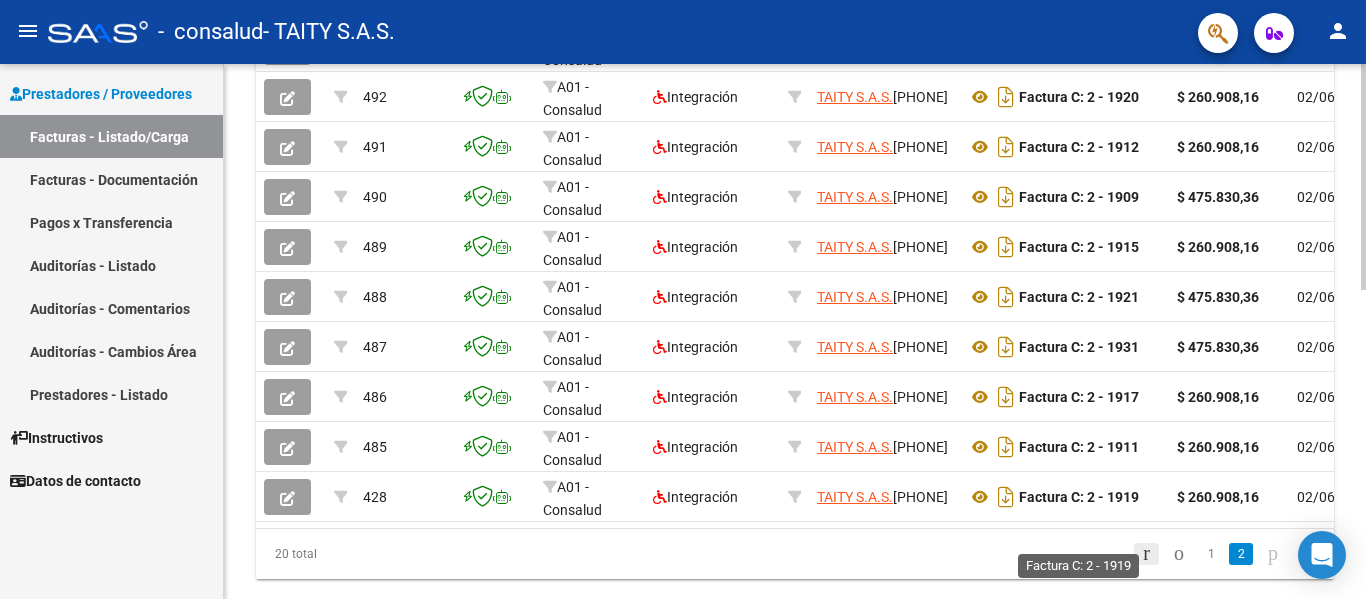 scroll, scrollTop: 733, scrollLeft: 0, axis: vertical 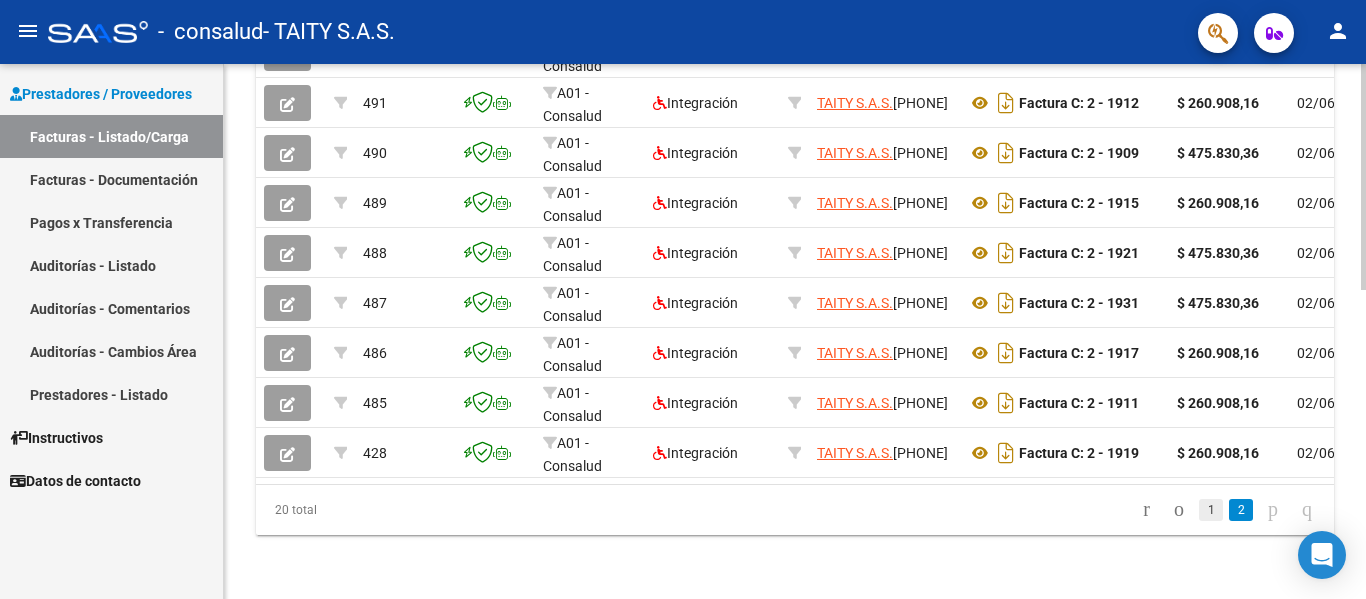 click on "1" 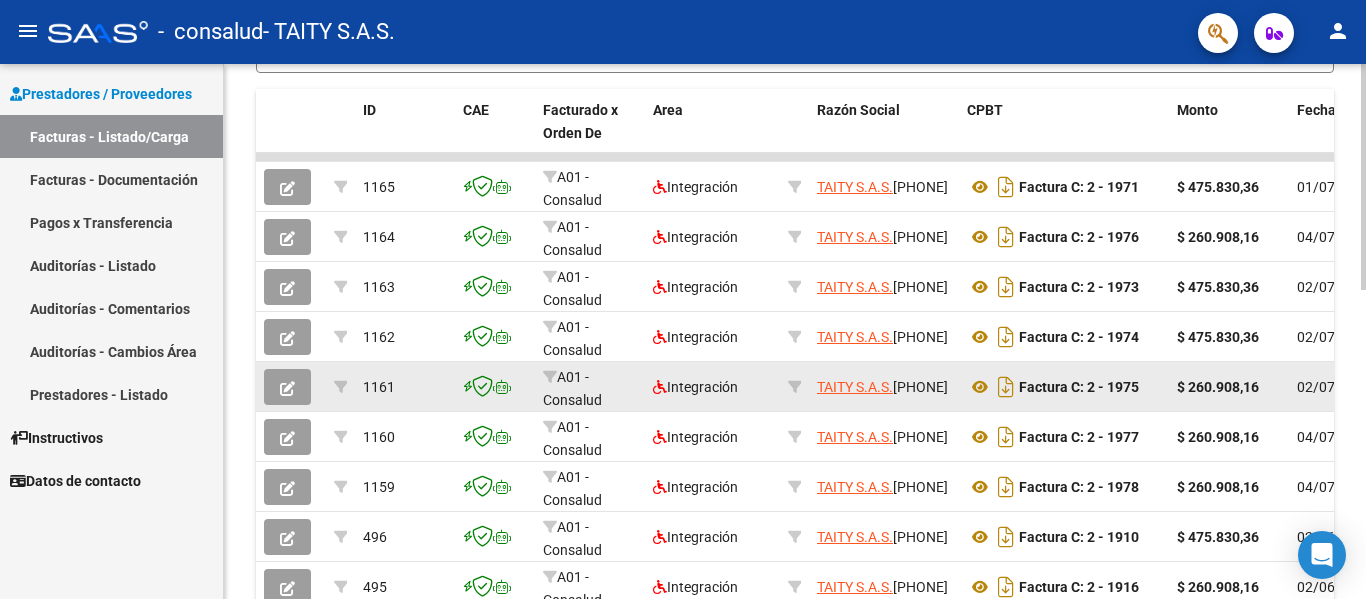 scroll, scrollTop: 733, scrollLeft: 0, axis: vertical 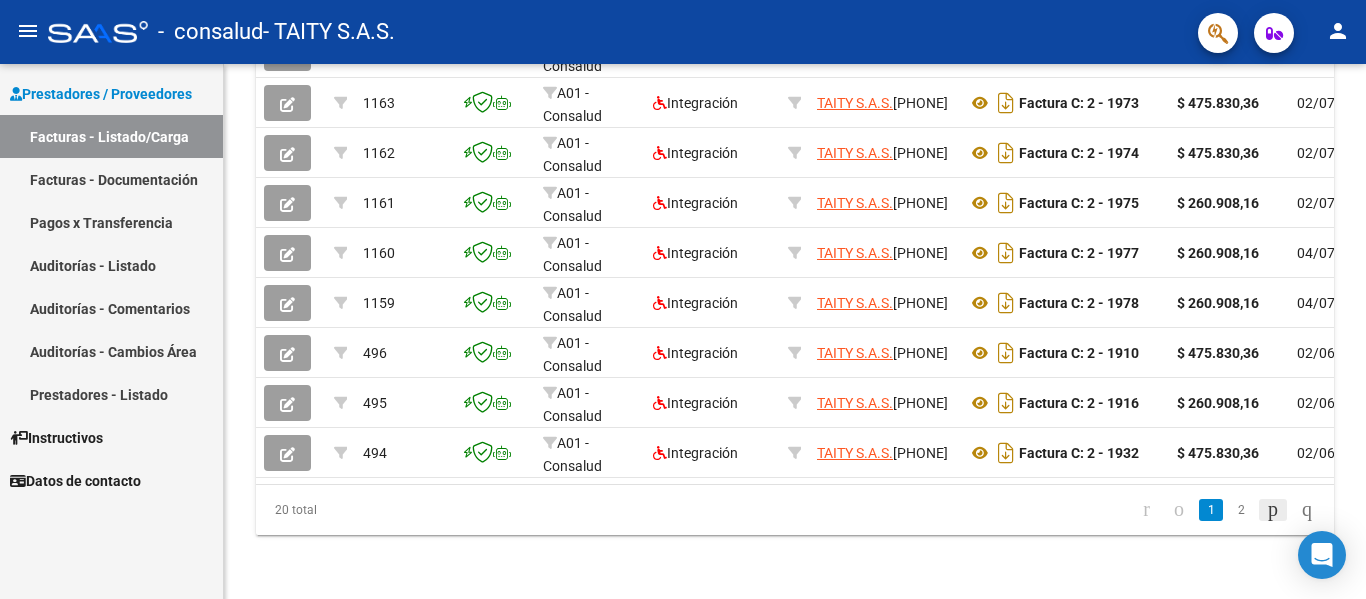 click 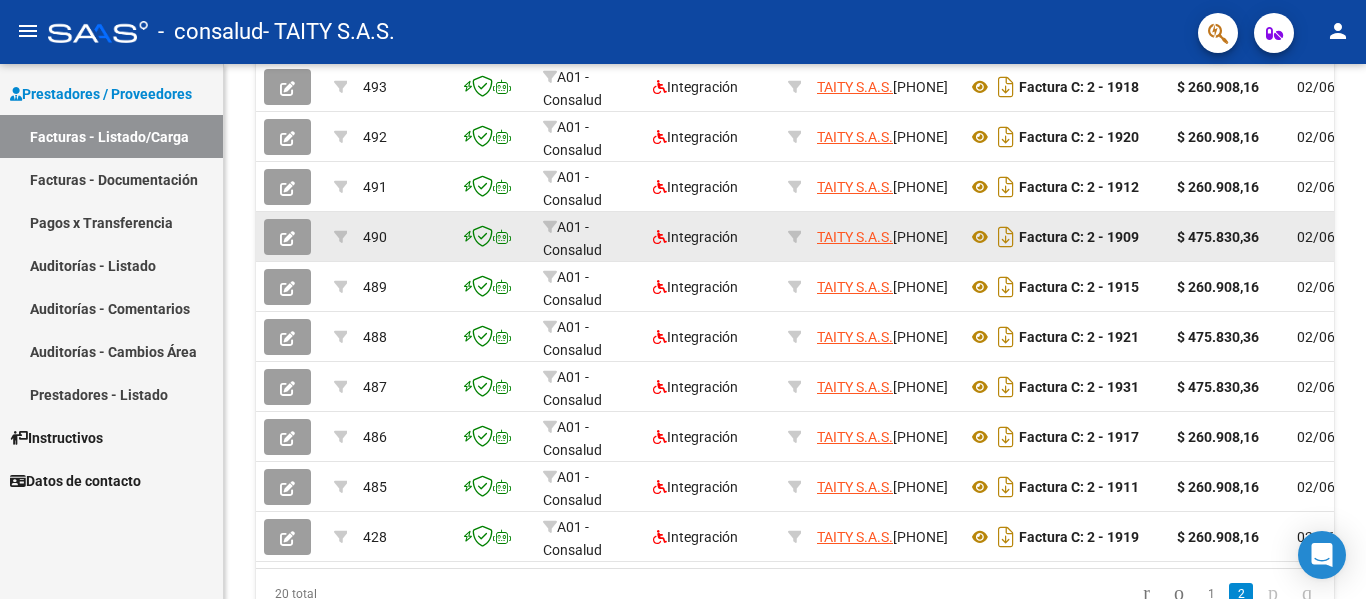 scroll, scrollTop: 533, scrollLeft: 0, axis: vertical 